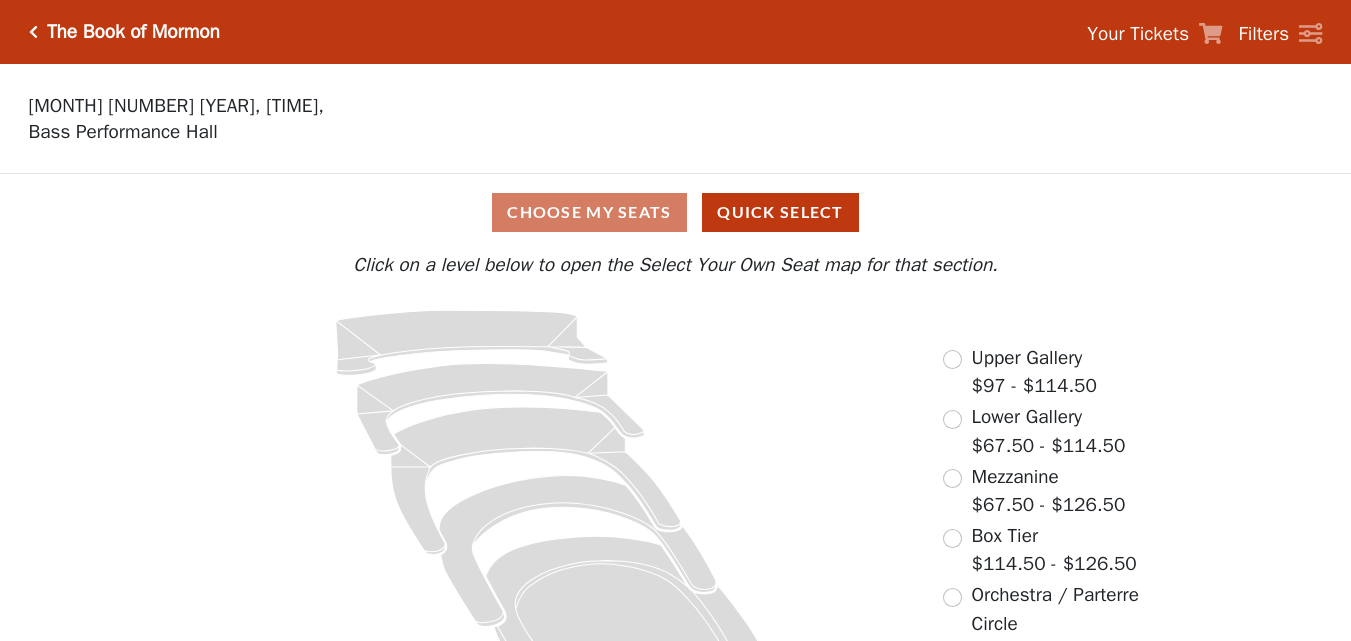 scroll, scrollTop: 0, scrollLeft: 0, axis: both 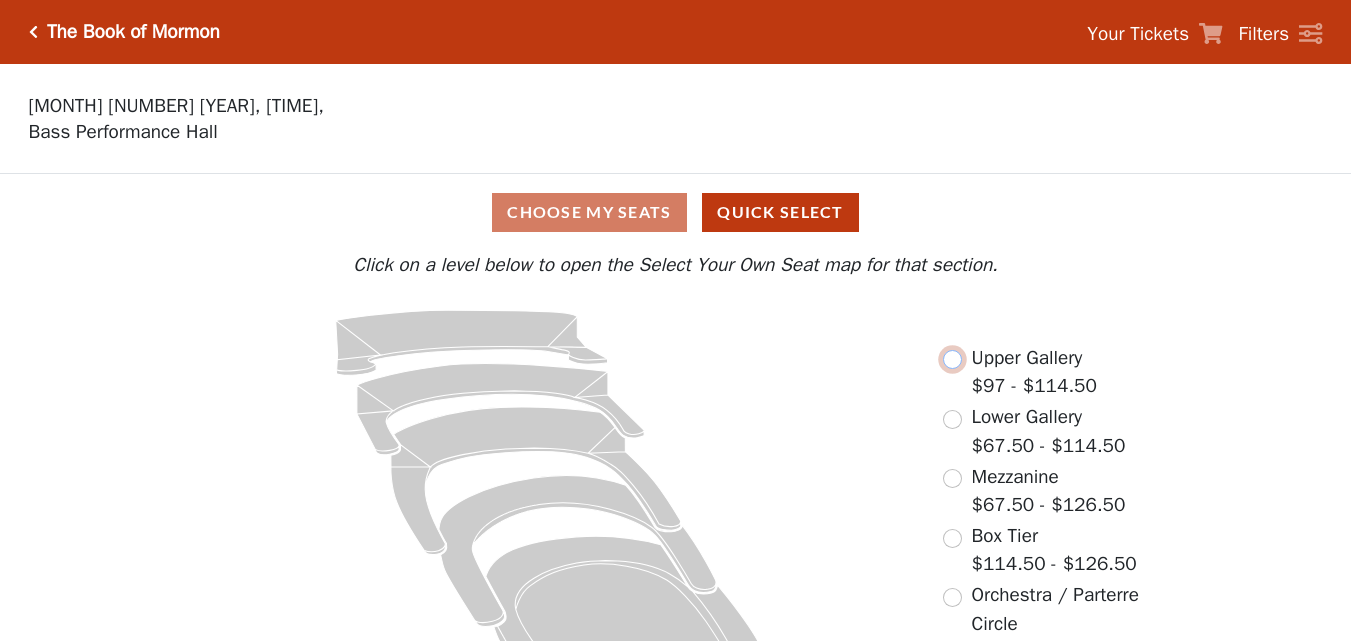 click at bounding box center (952, 359) 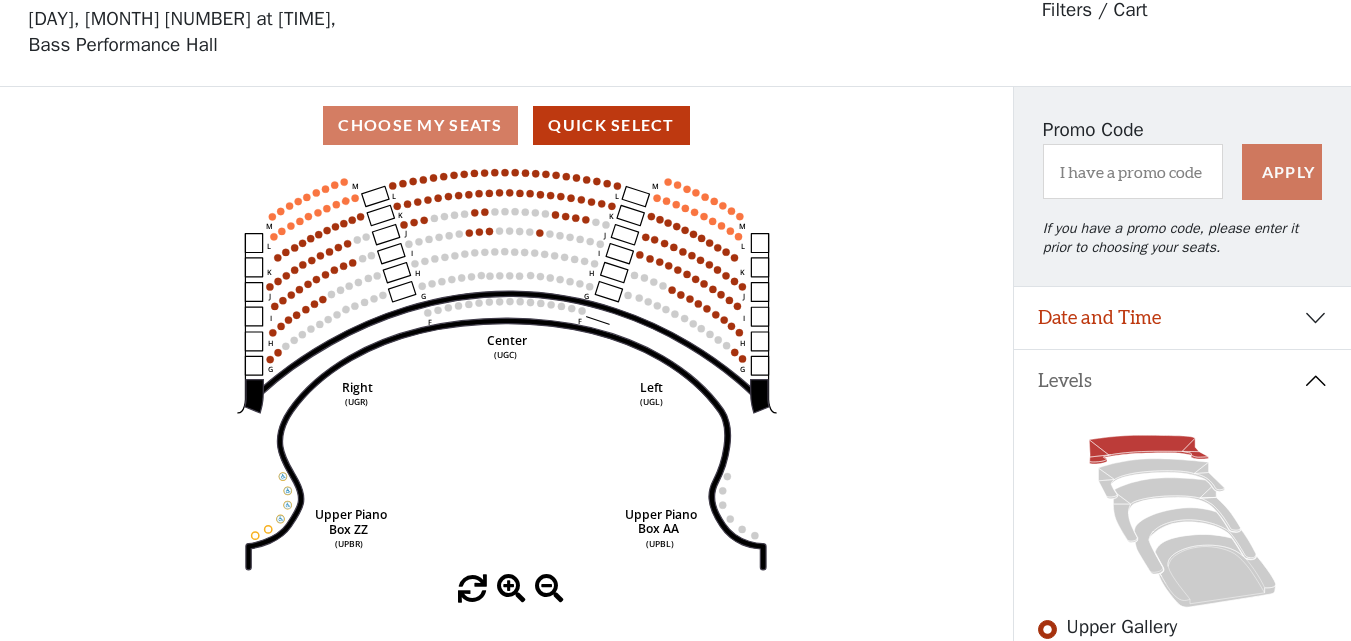 scroll, scrollTop: 93, scrollLeft: 0, axis: vertical 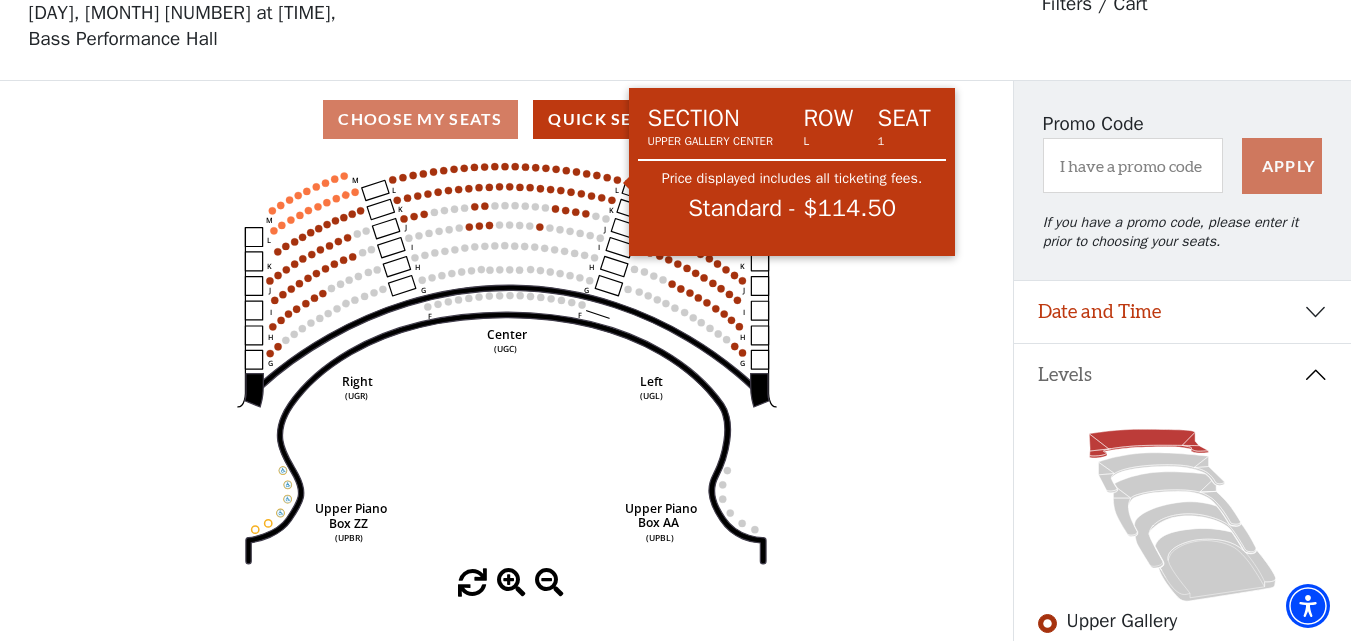 click 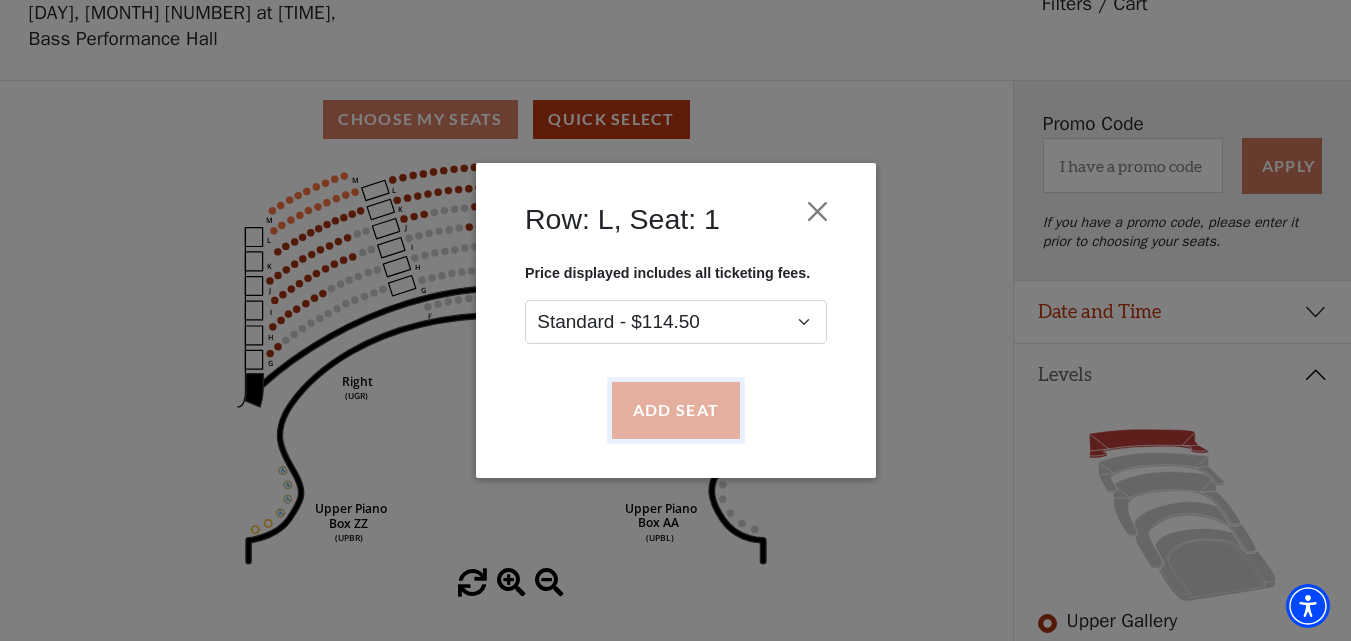 click on "Add Seat" at bounding box center [675, 411] 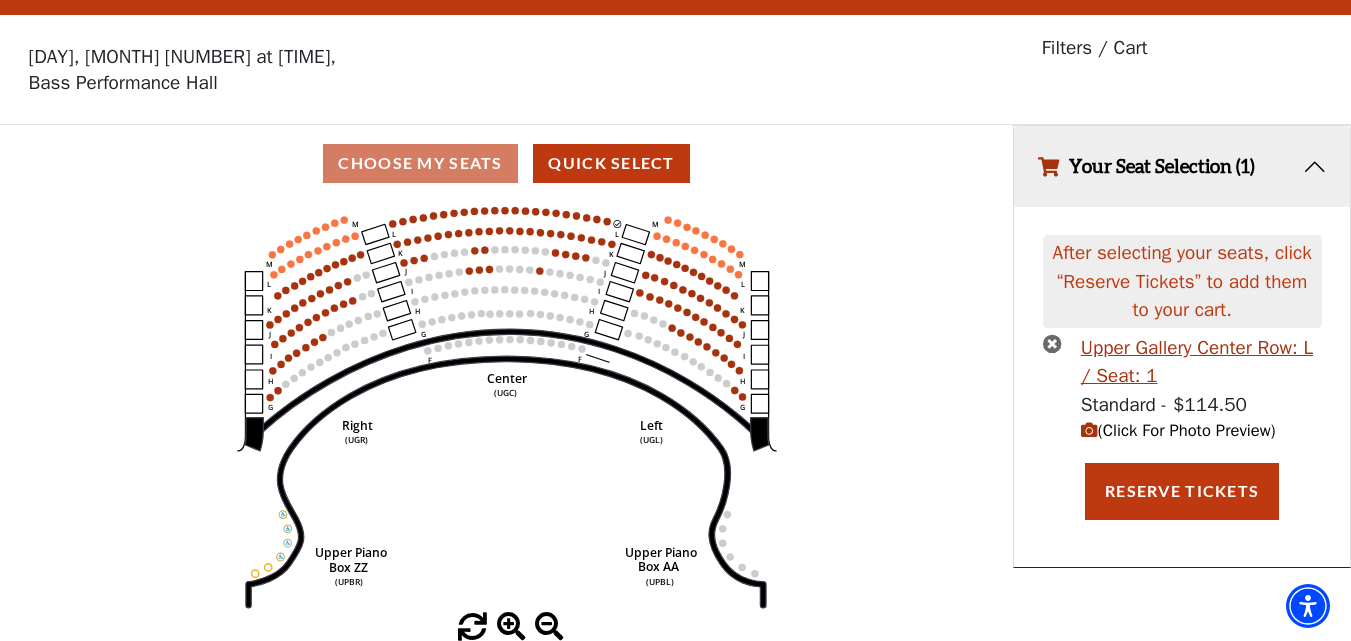 scroll, scrollTop: 0, scrollLeft: 0, axis: both 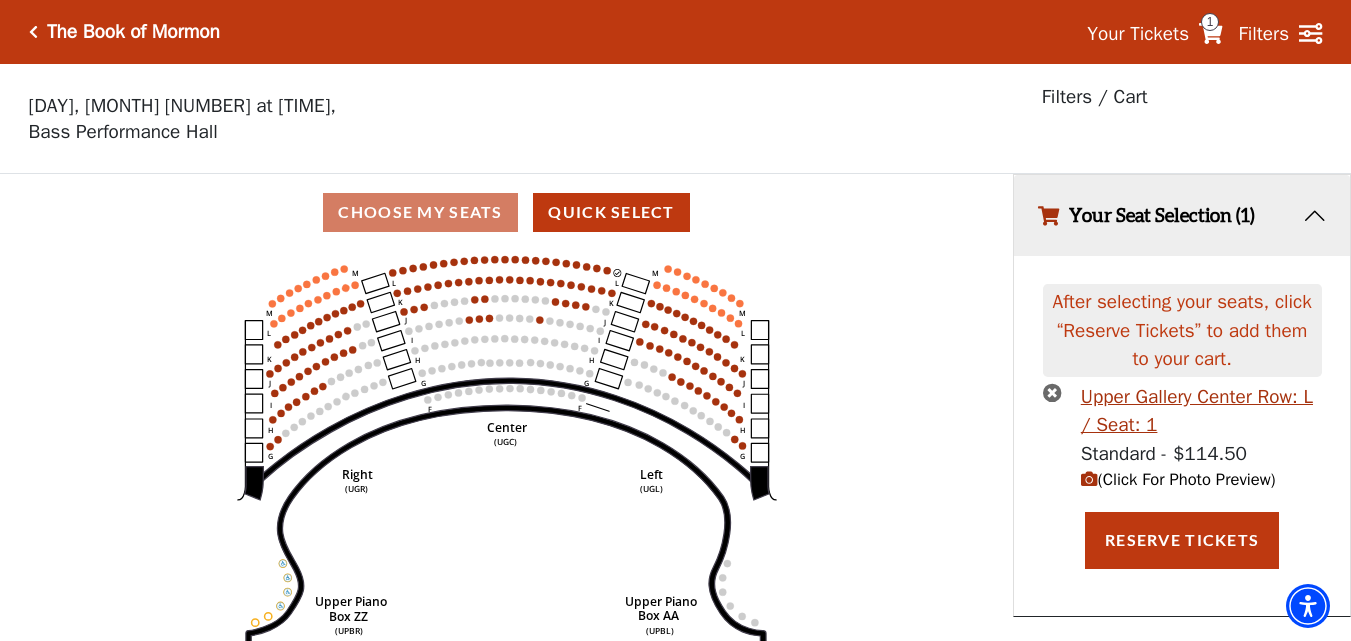 click 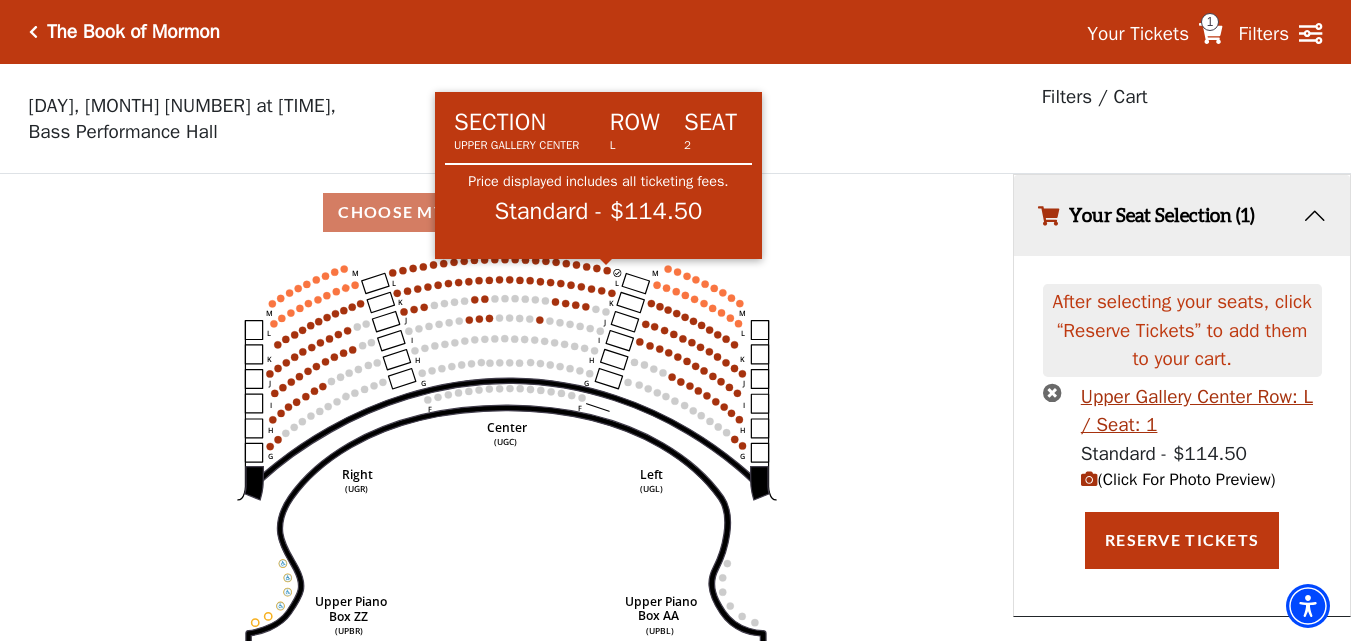 click 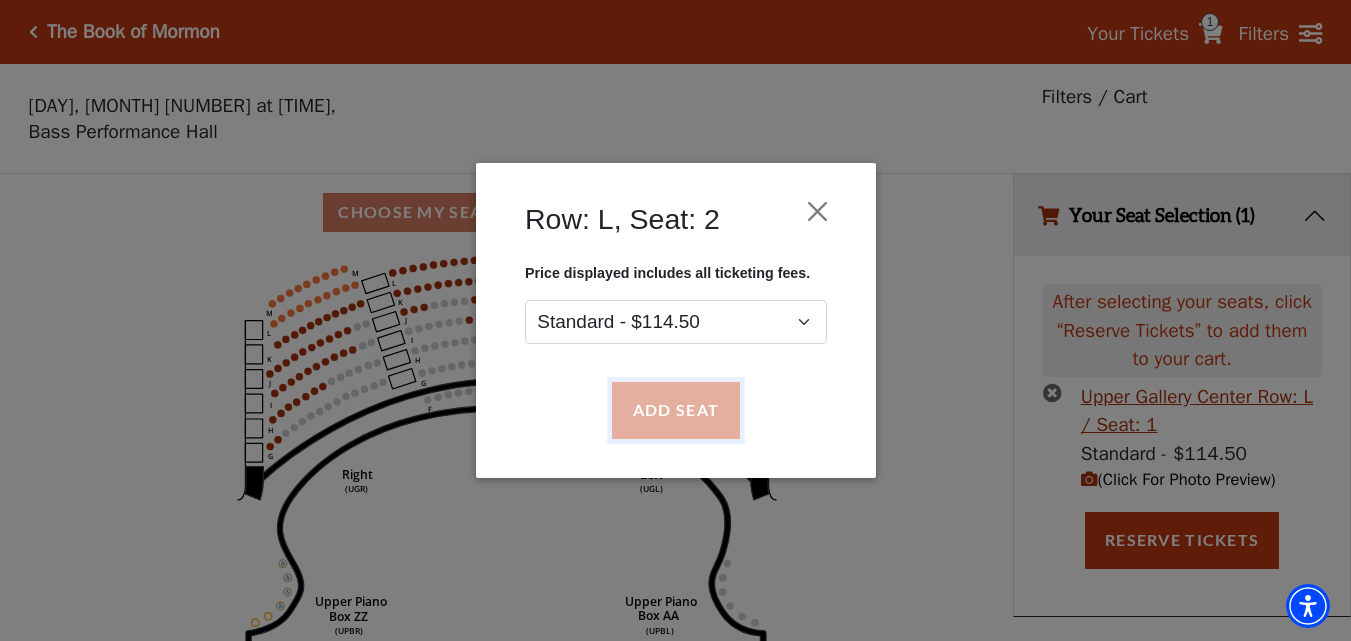 click on "Add Seat" at bounding box center (675, 411) 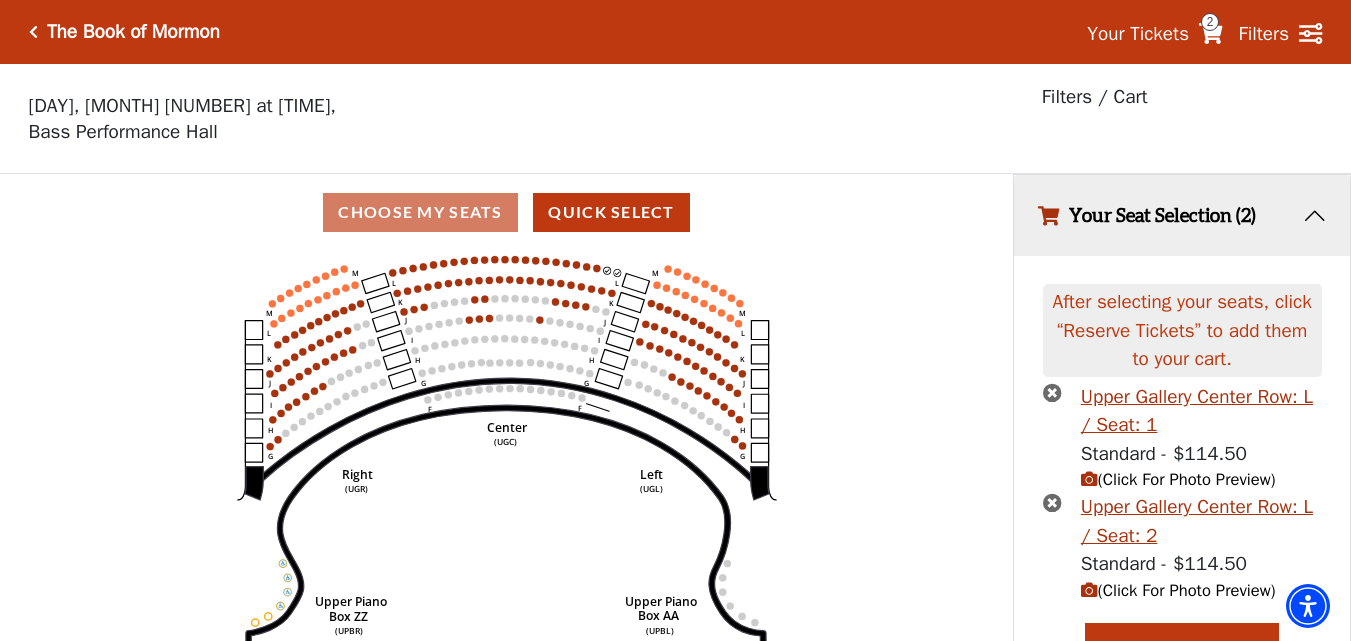 scroll, scrollTop: 38, scrollLeft: 0, axis: vertical 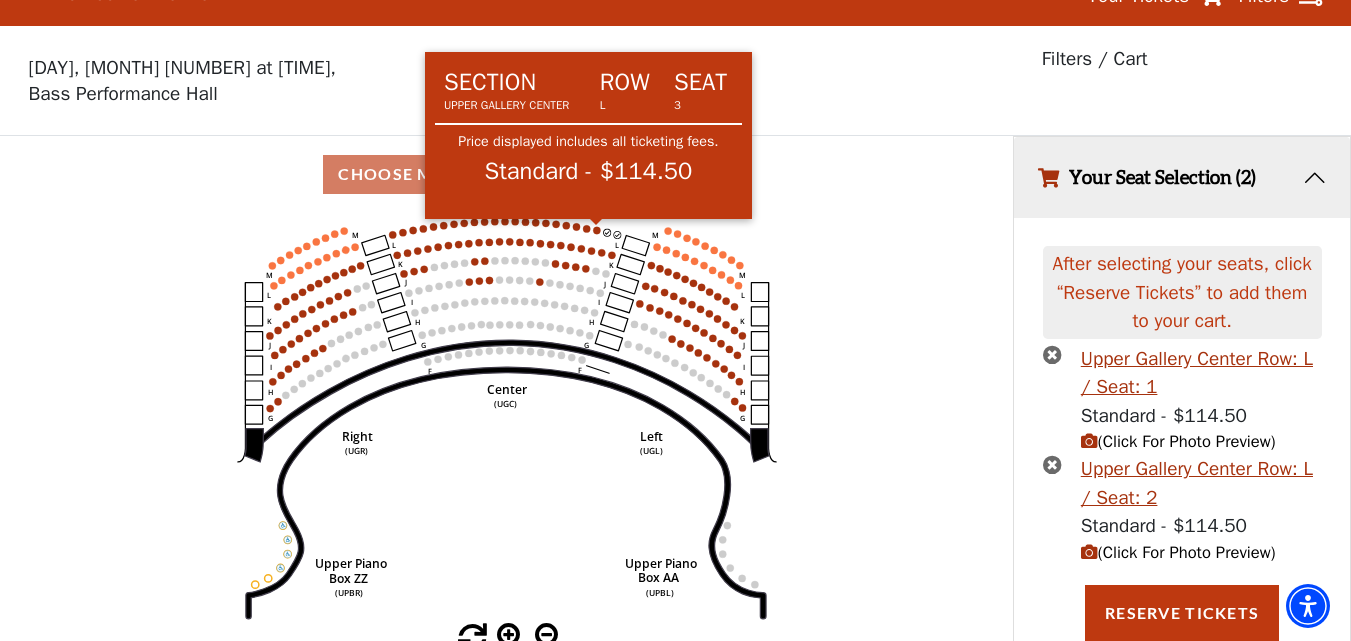 click 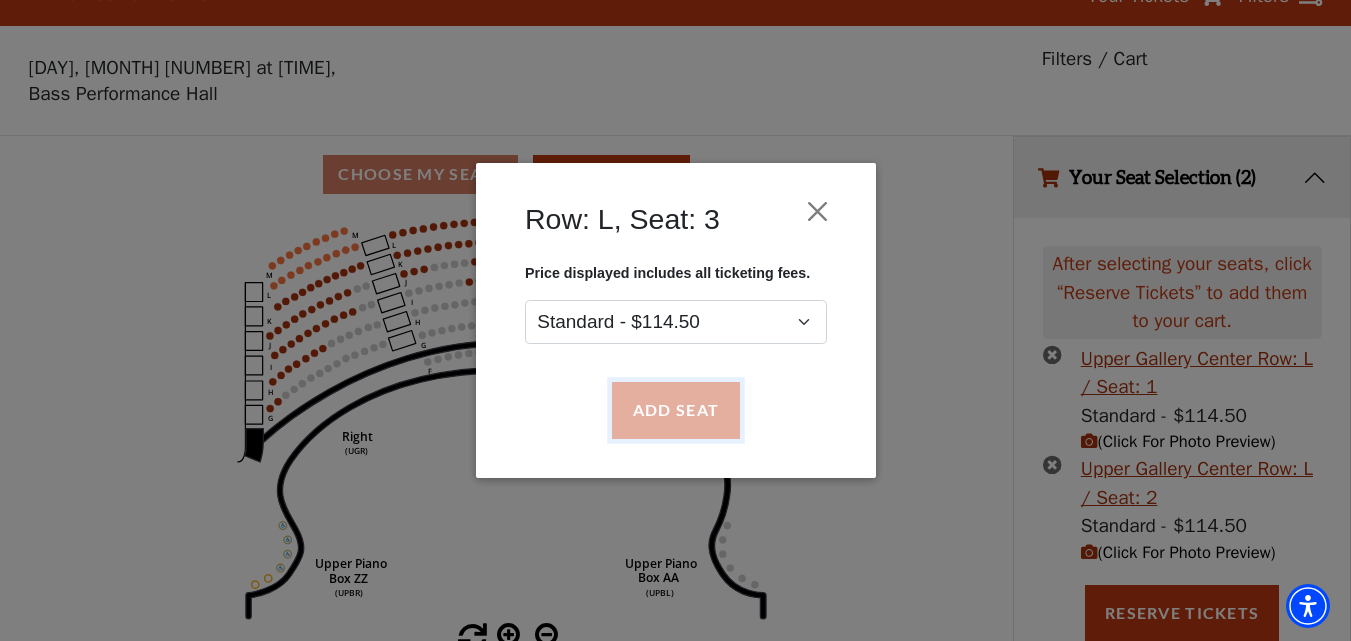 click on "Add Seat" at bounding box center (675, 411) 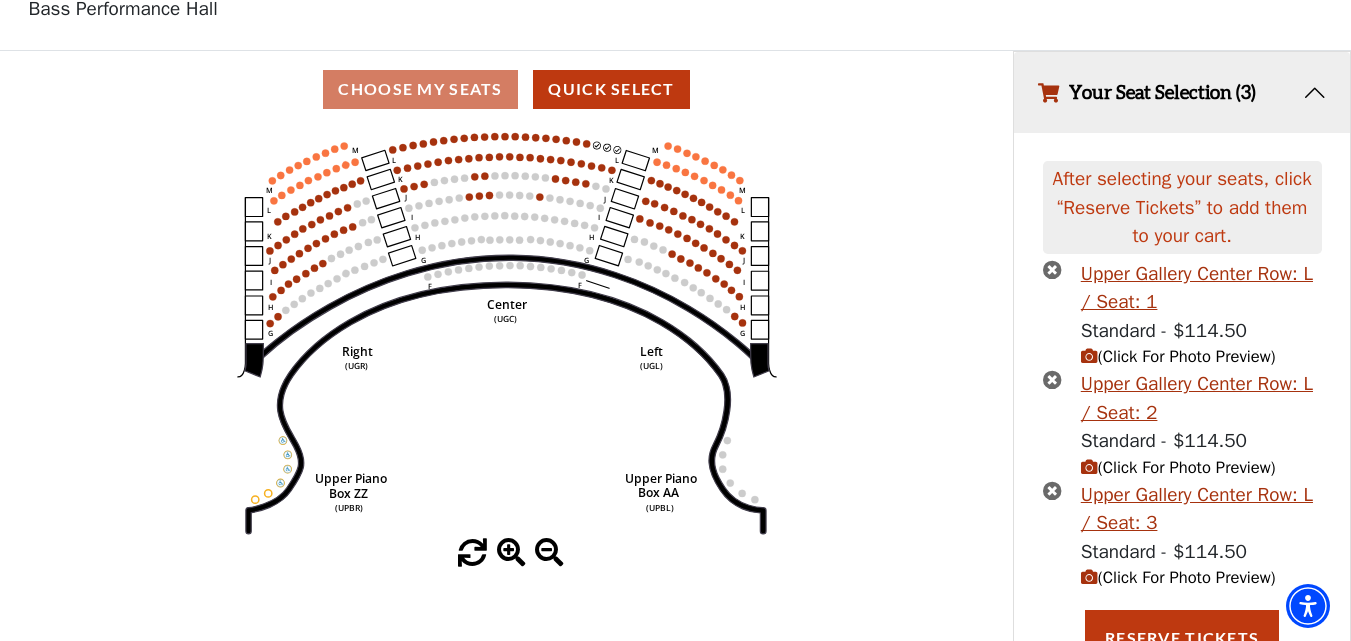 scroll, scrollTop: 149, scrollLeft: 0, axis: vertical 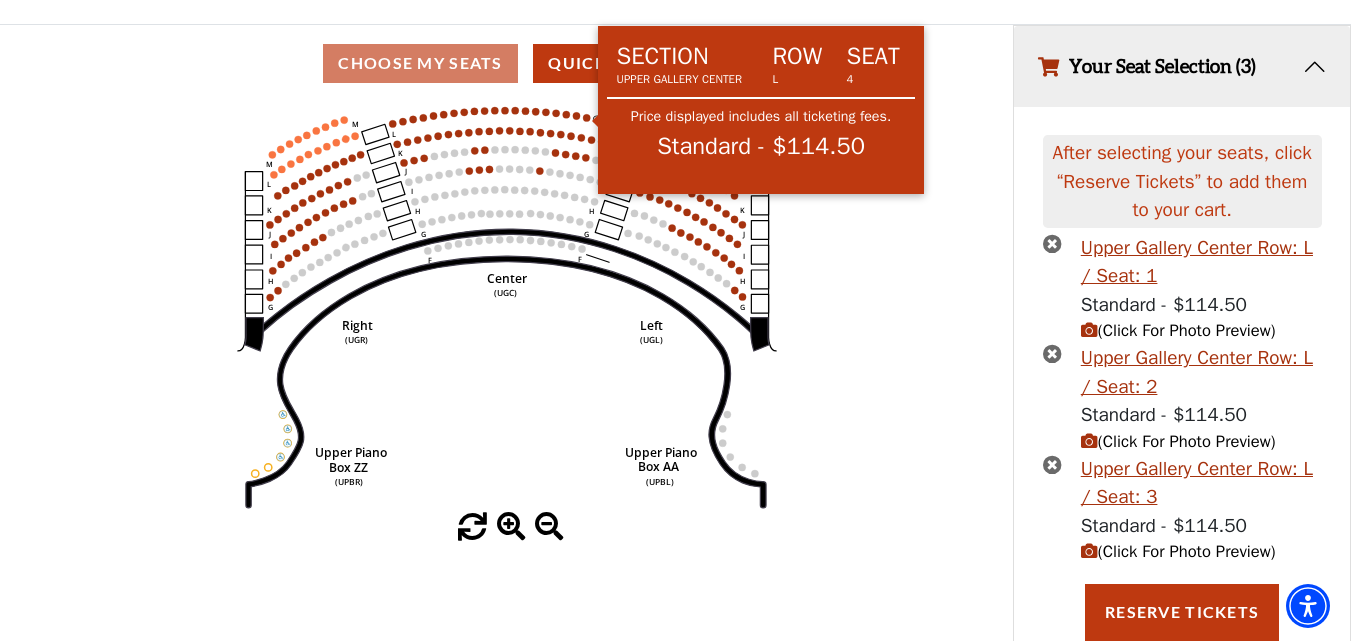 click 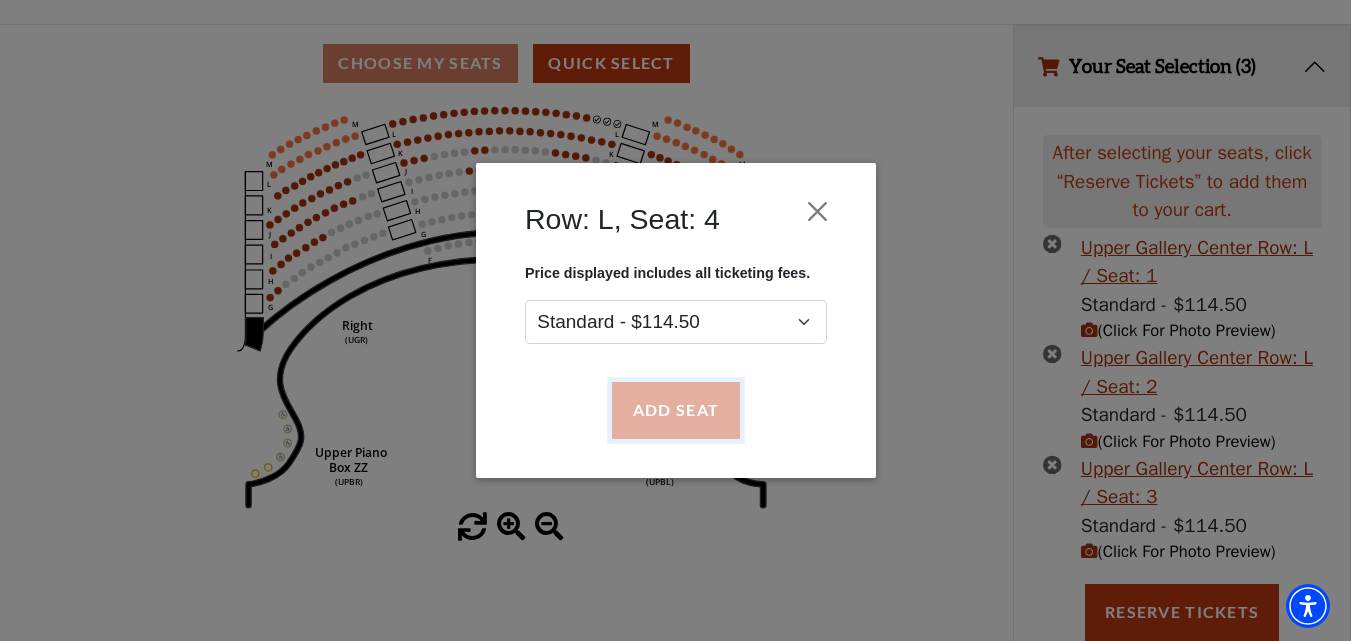 click on "Add Seat" at bounding box center [675, 411] 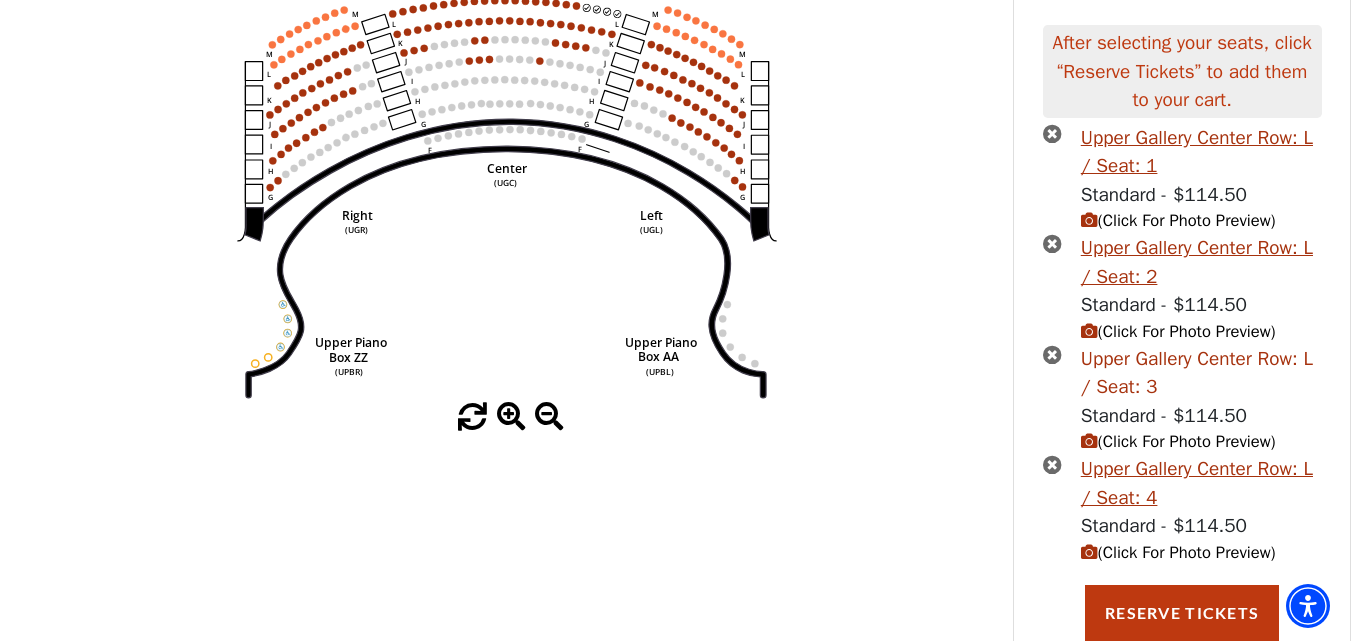 scroll, scrollTop: 308, scrollLeft: 0, axis: vertical 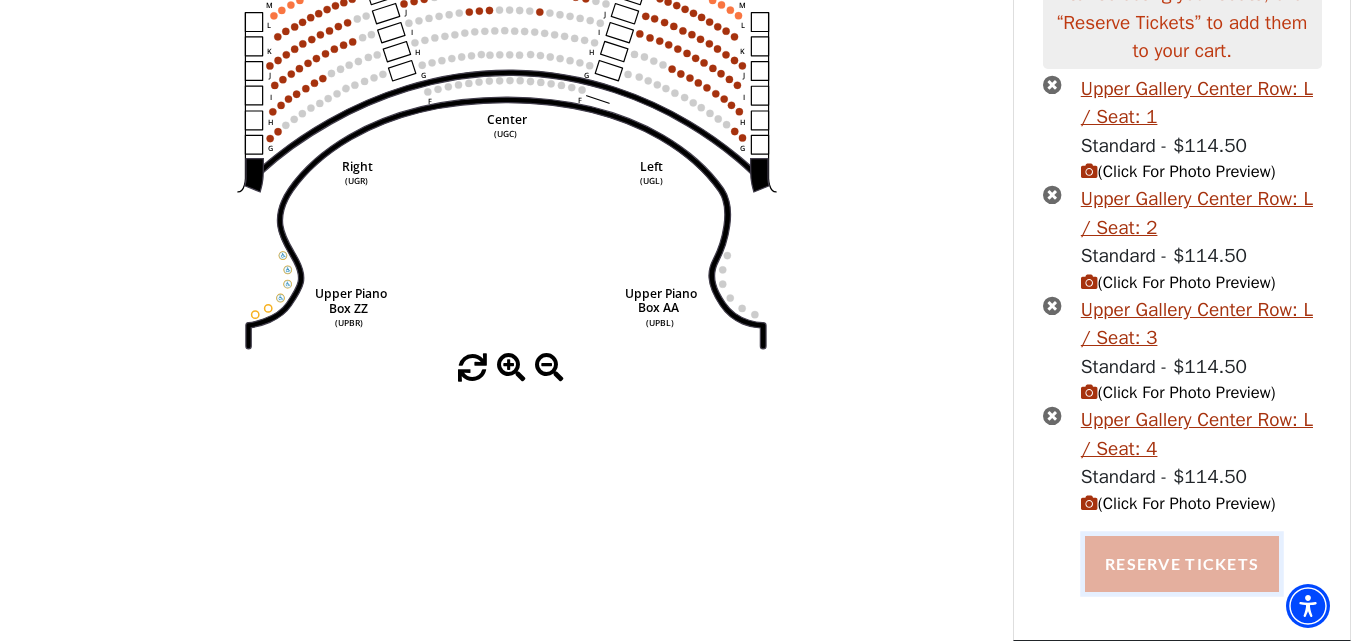 click on "Reserve Tickets" at bounding box center (1182, 564) 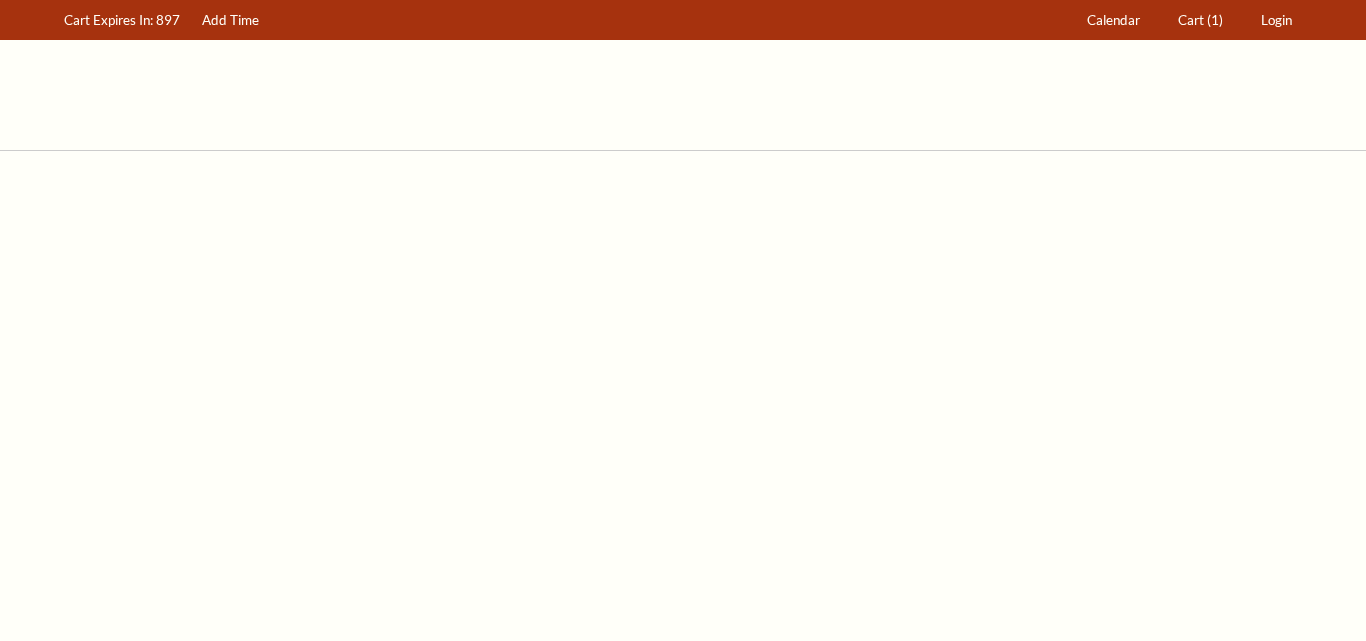 scroll, scrollTop: 0, scrollLeft: 0, axis: both 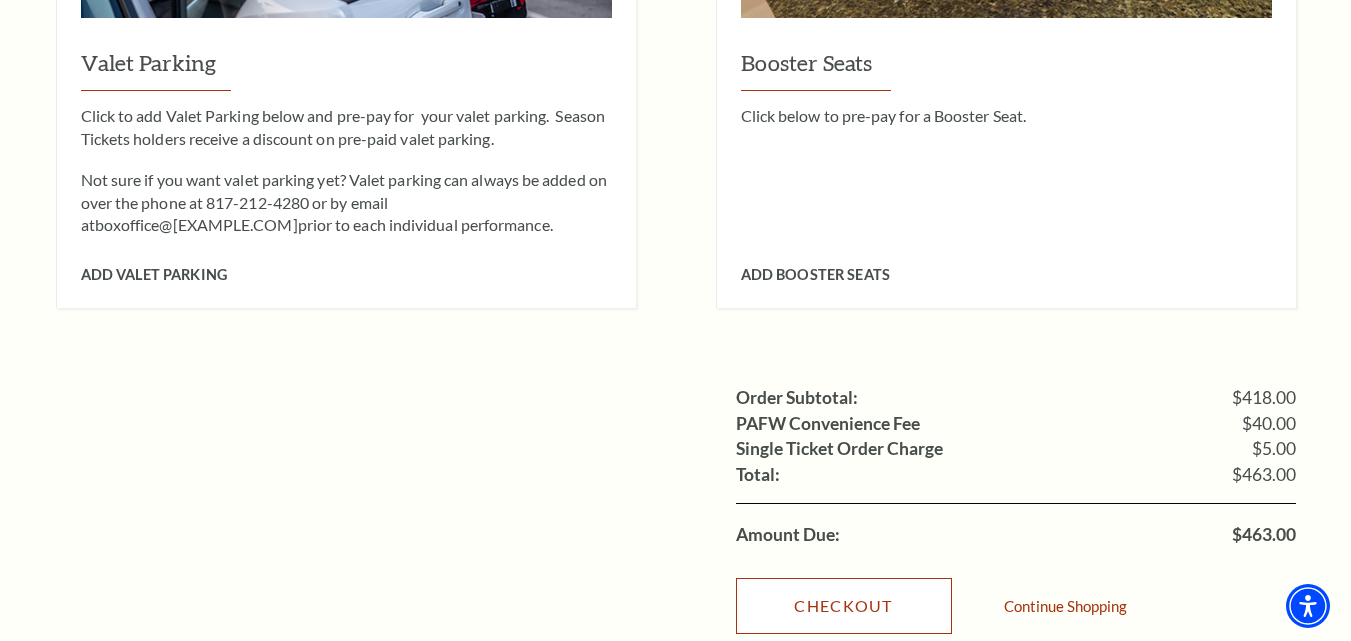 click on "Checkout" at bounding box center [844, 606] 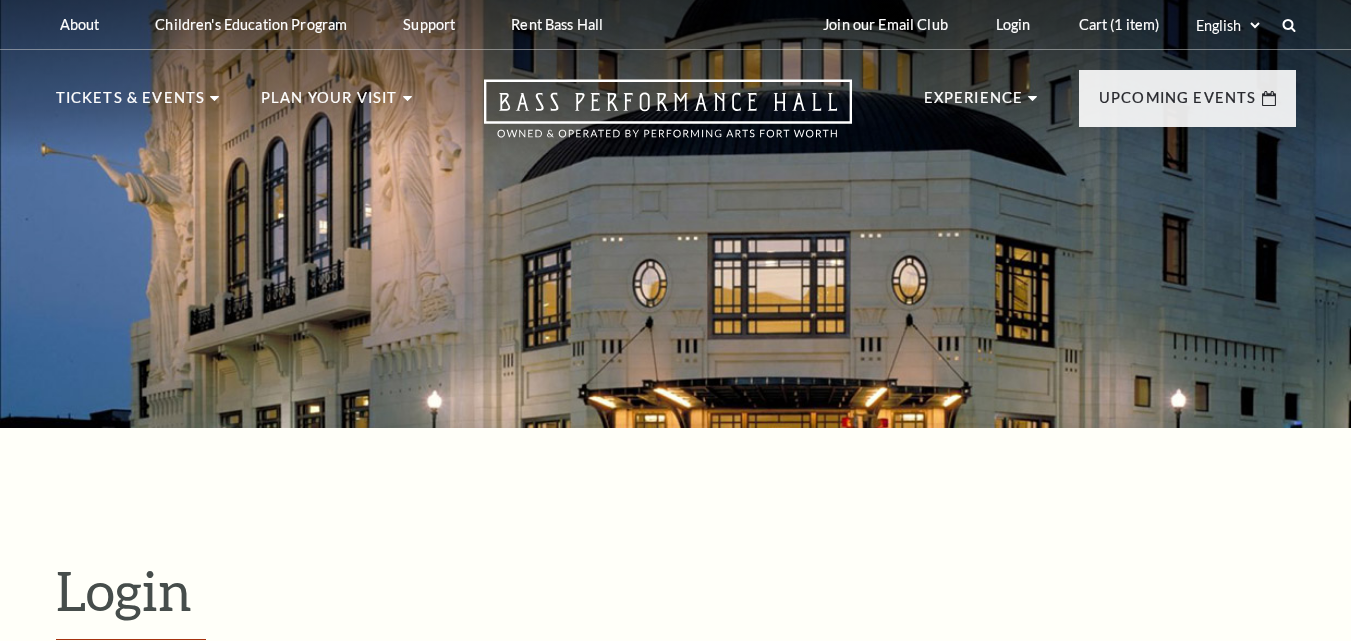 scroll, scrollTop: 558, scrollLeft: 0, axis: vertical 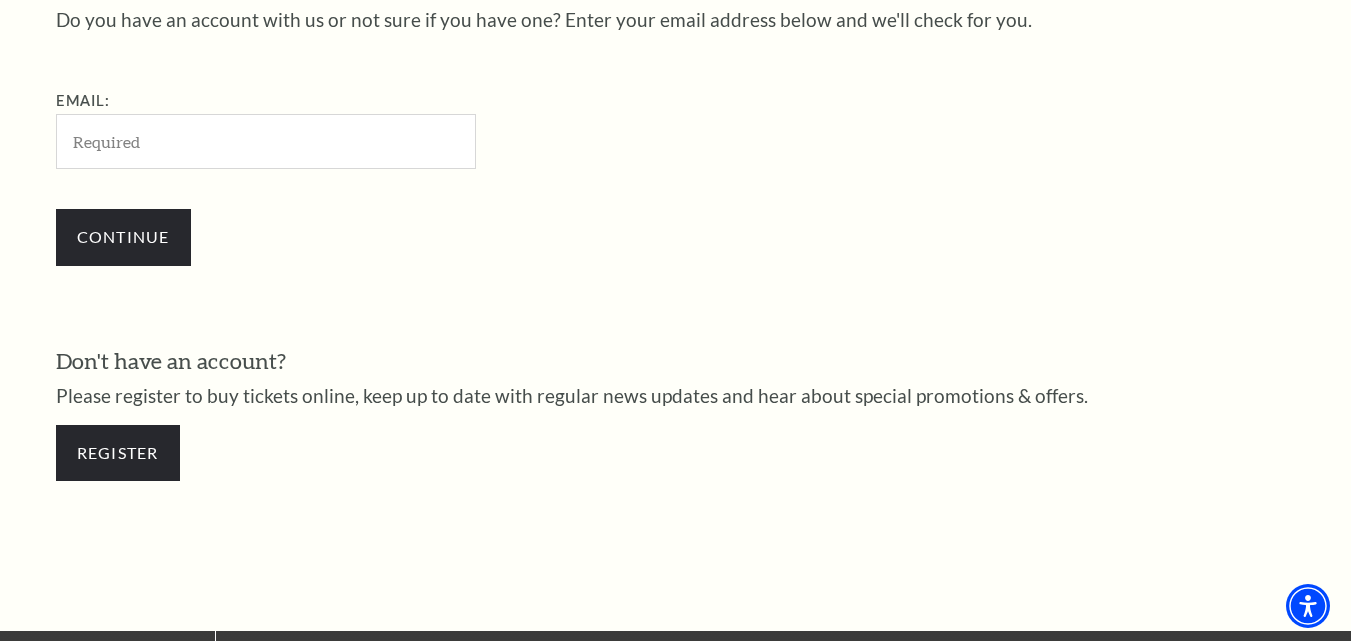 click on "Email:" at bounding box center (266, 141) 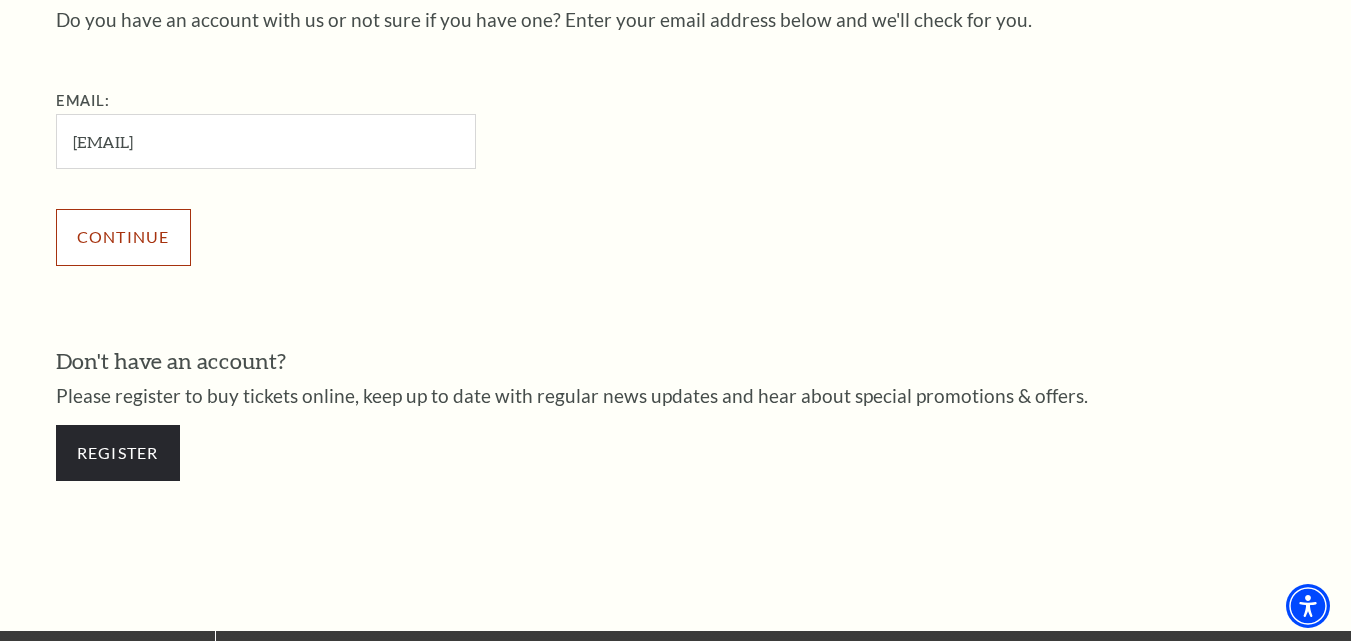 click on "Continue" at bounding box center [123, 237] 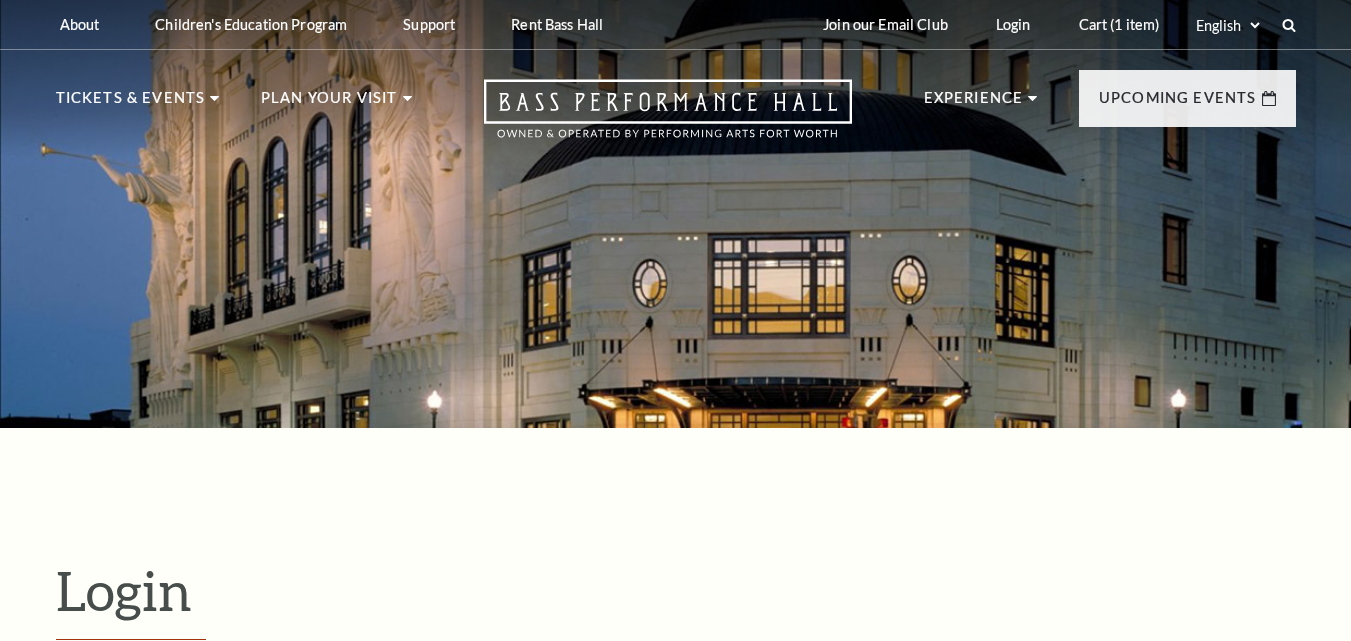 scroll, scrollTop: 522, scrollLeft: 0, axis: vertical 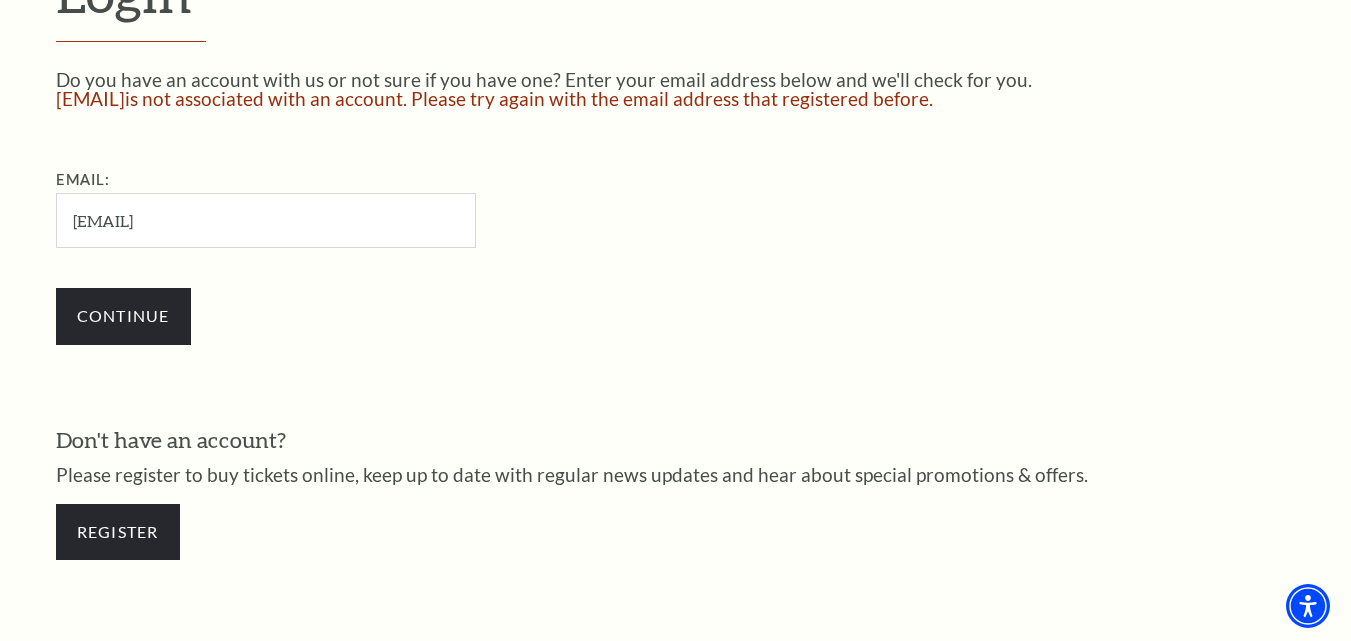 click on "[EMAIL]" at bounding box center (266, 220) 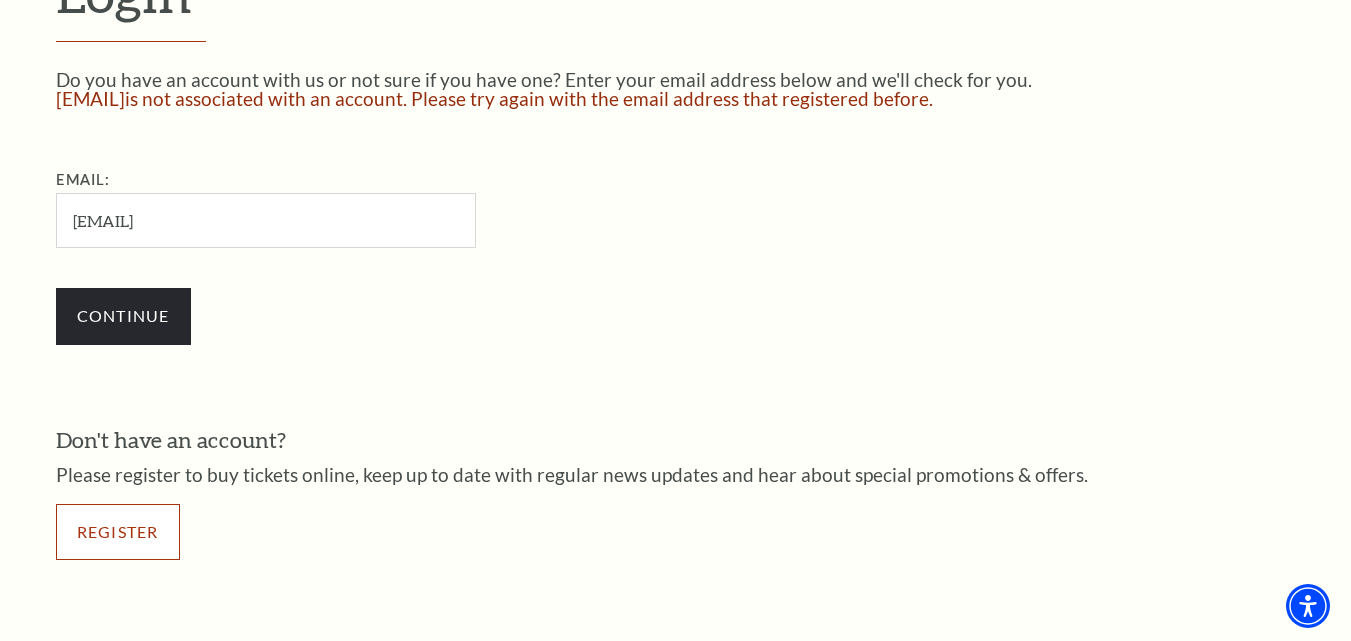 click on "Register" at bounding box center [118, 532] 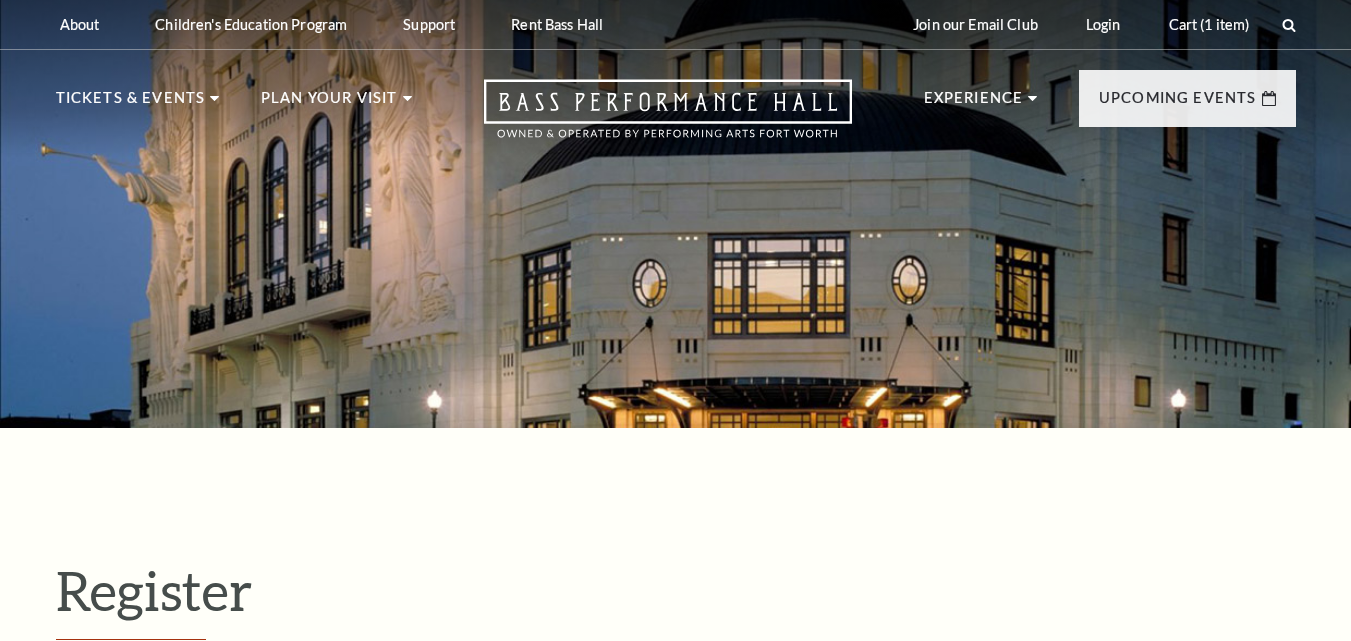scroll, scrollTop: 0, scrollLeft: 0, axis: both 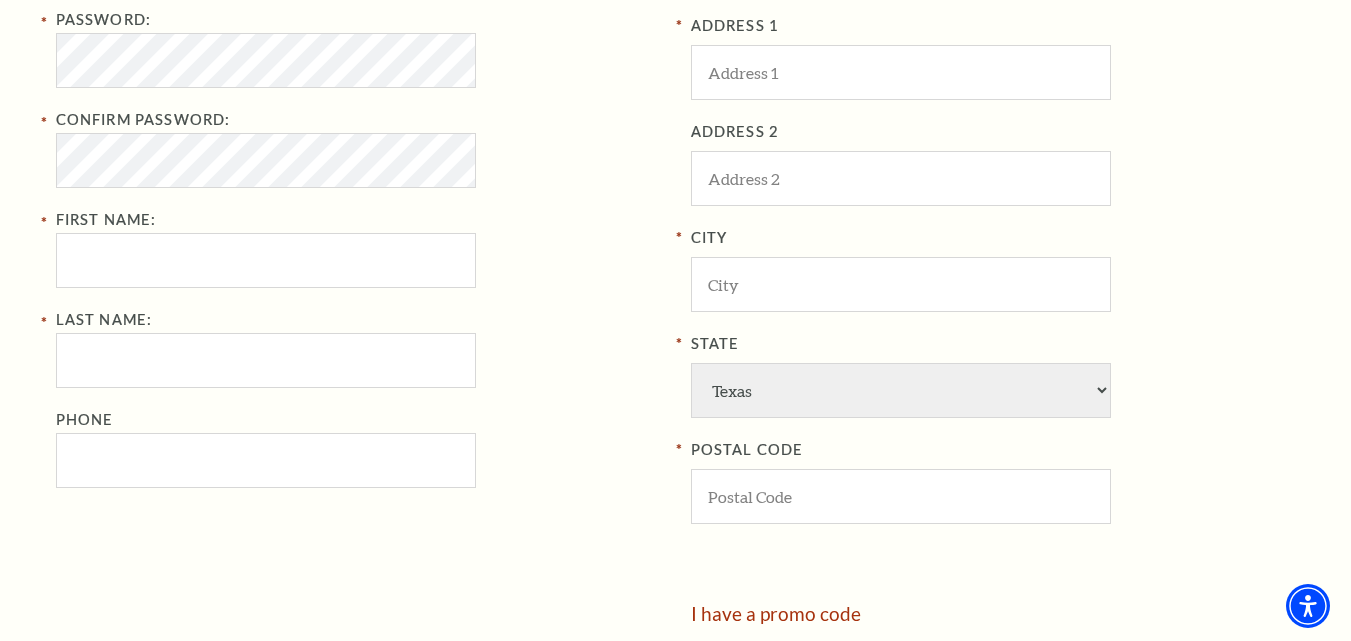 type on "[EMAIL]" 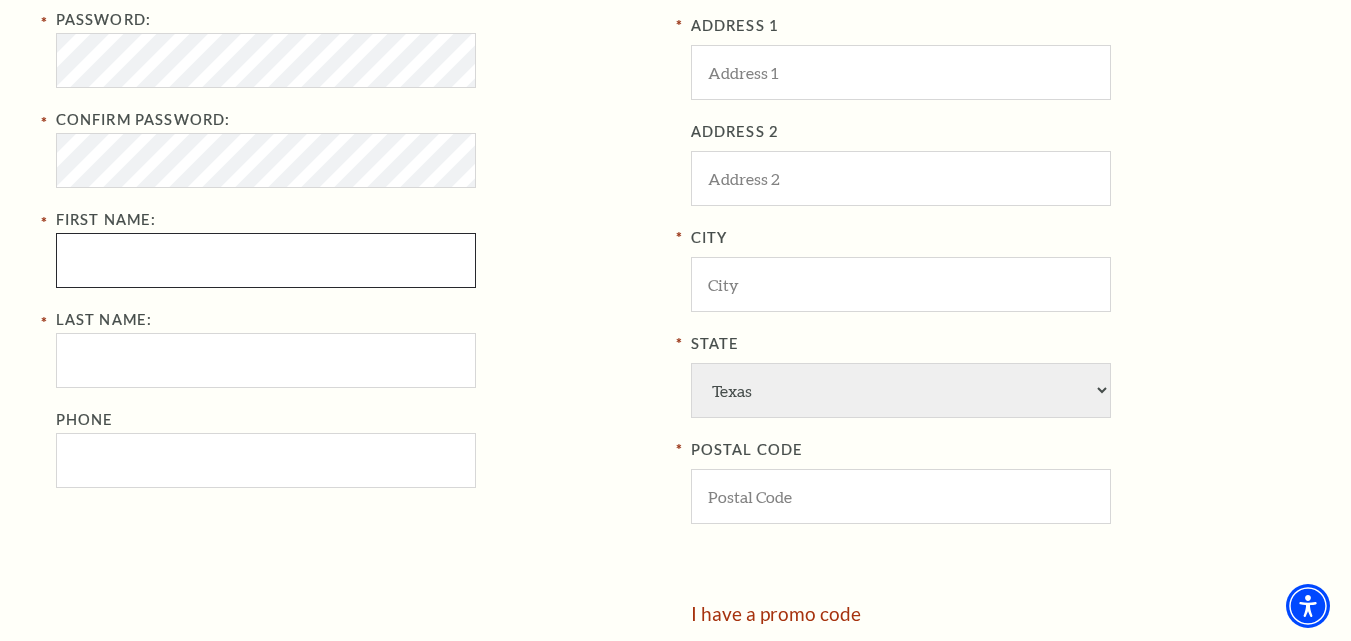 click on "First Name:" at bounding box center (266, 260) 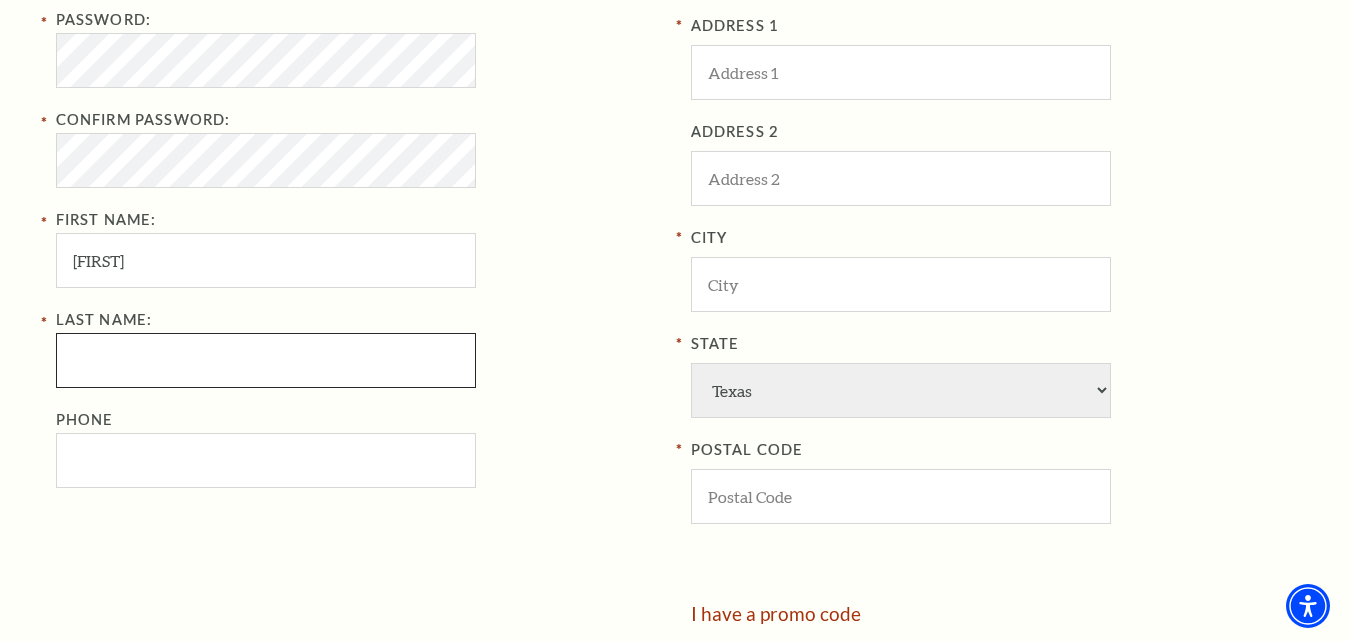 type on "[NAME]" 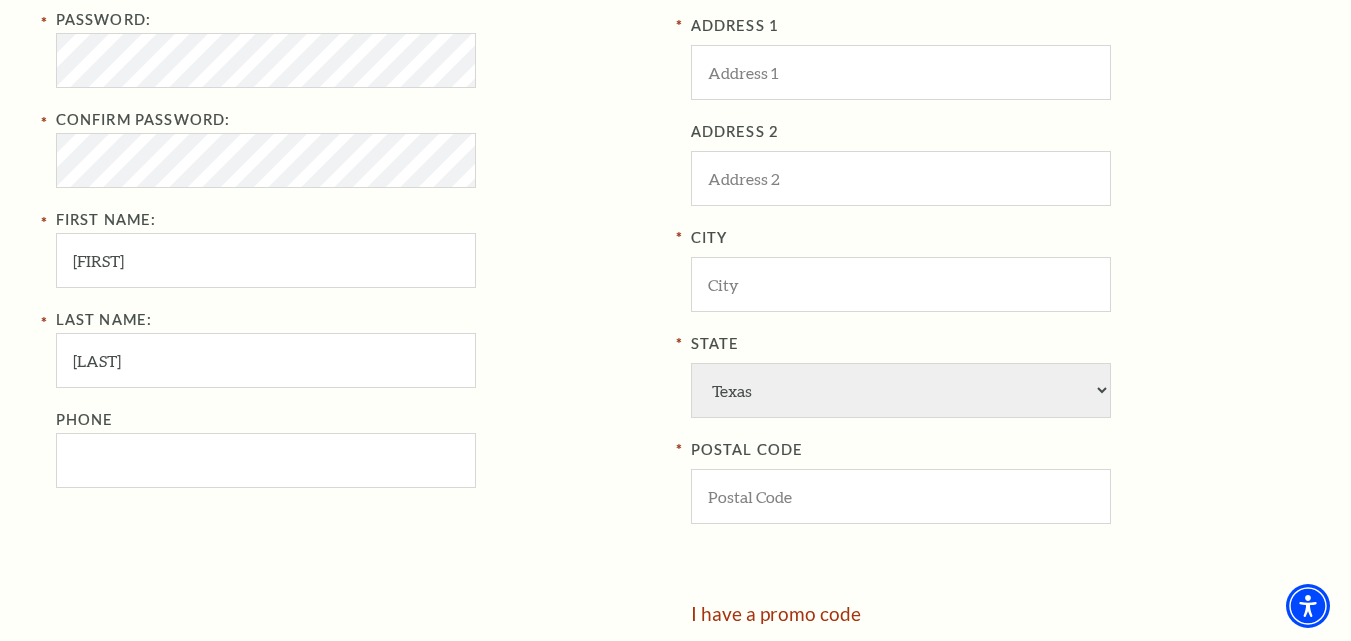 type on "7027777776" 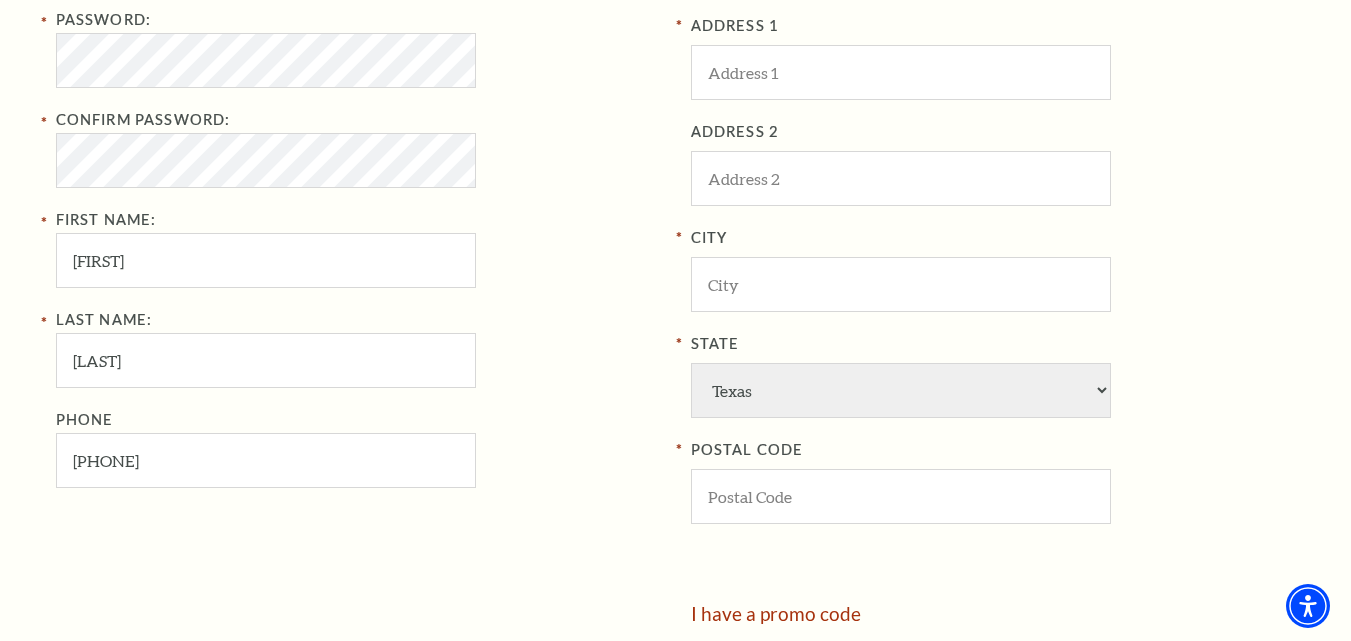 type on "3700 W Flamingo Rd" 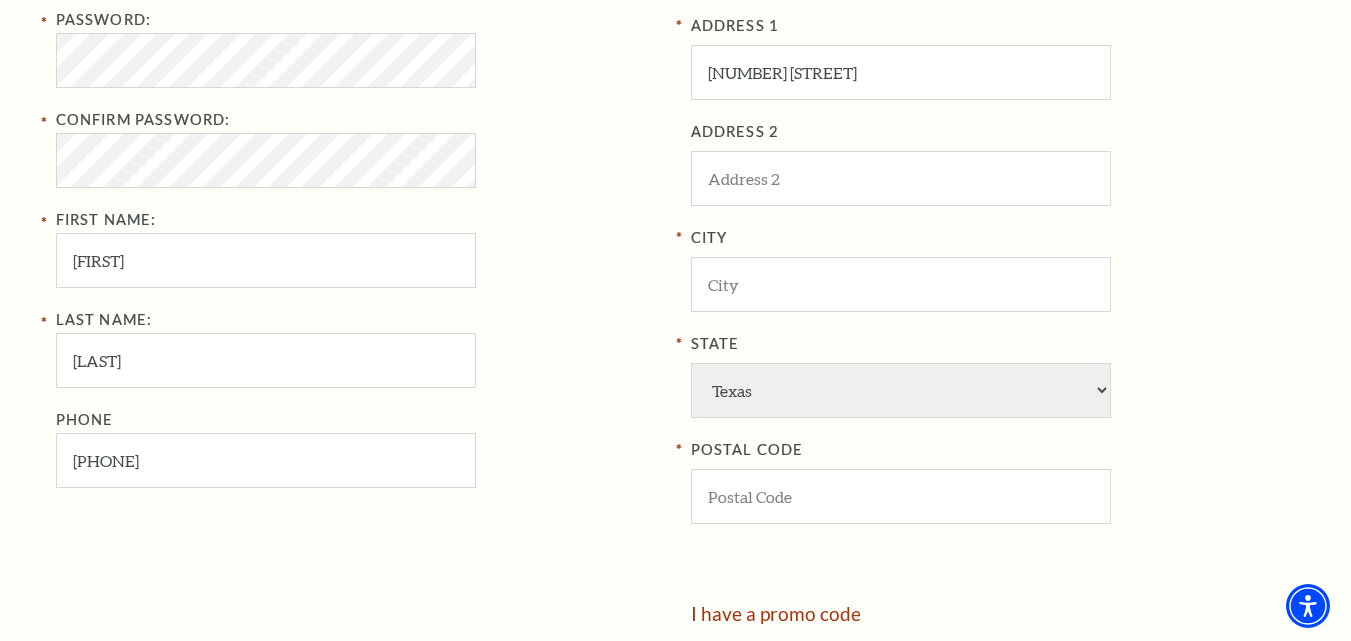 type on "Las Vegas" 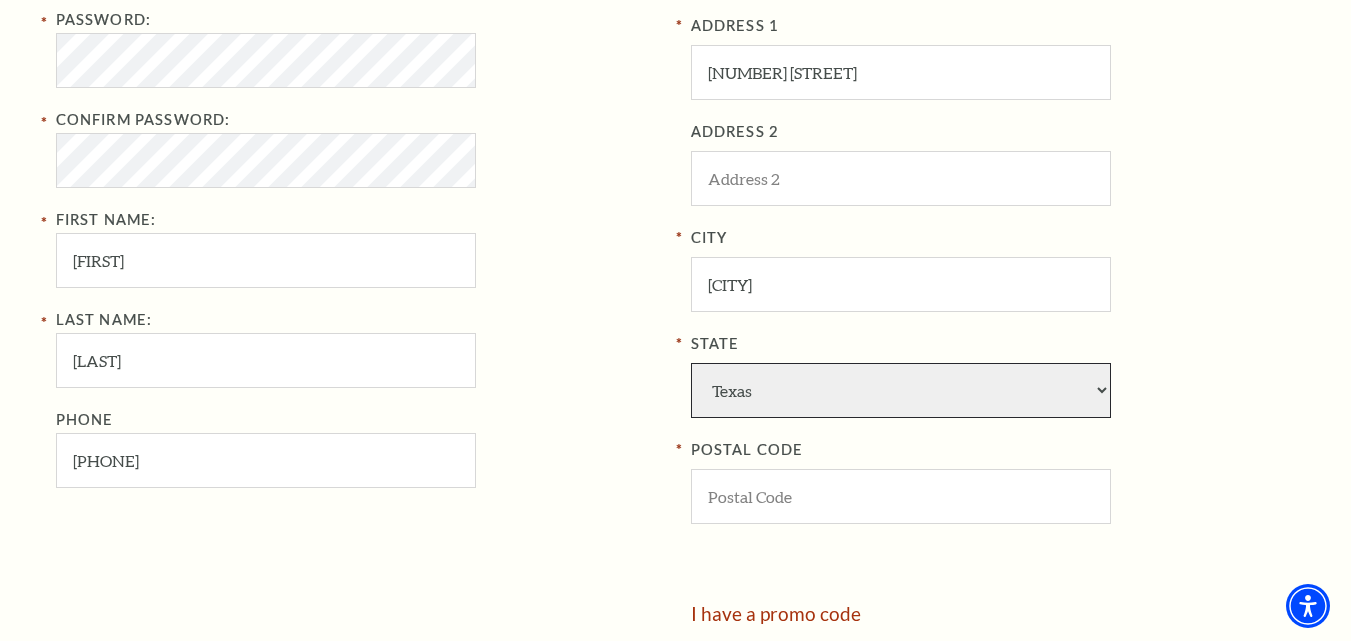 select on "NC" 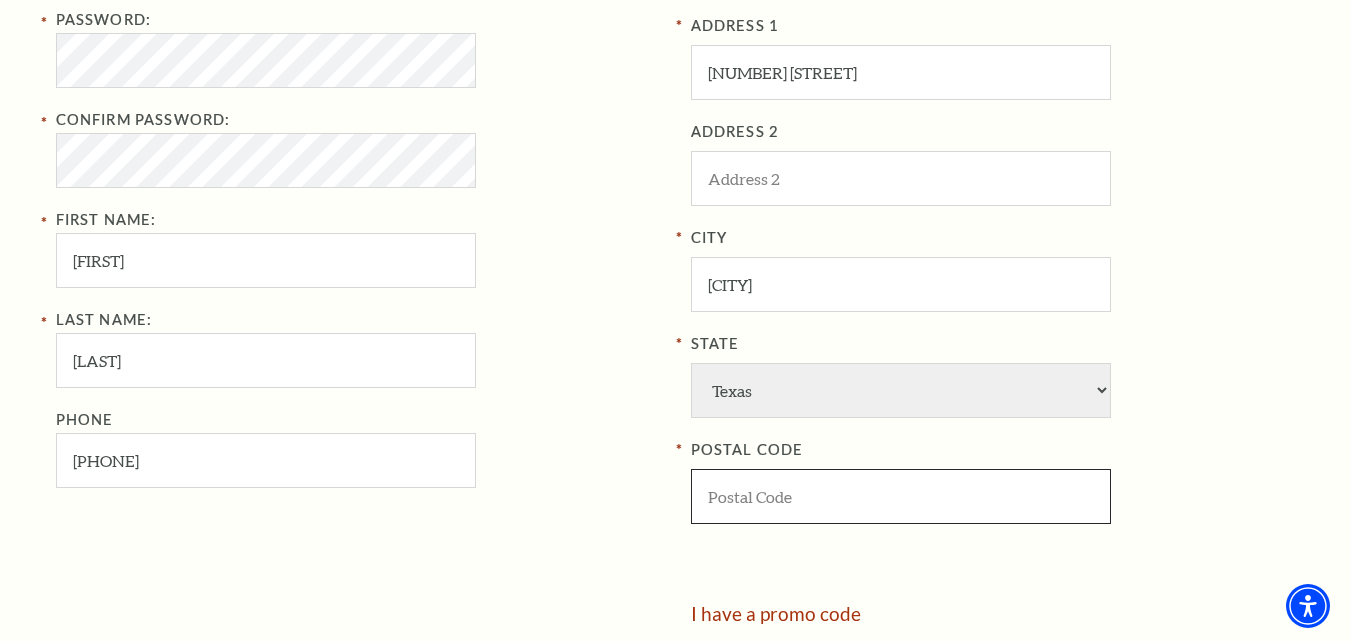 type on "89103" 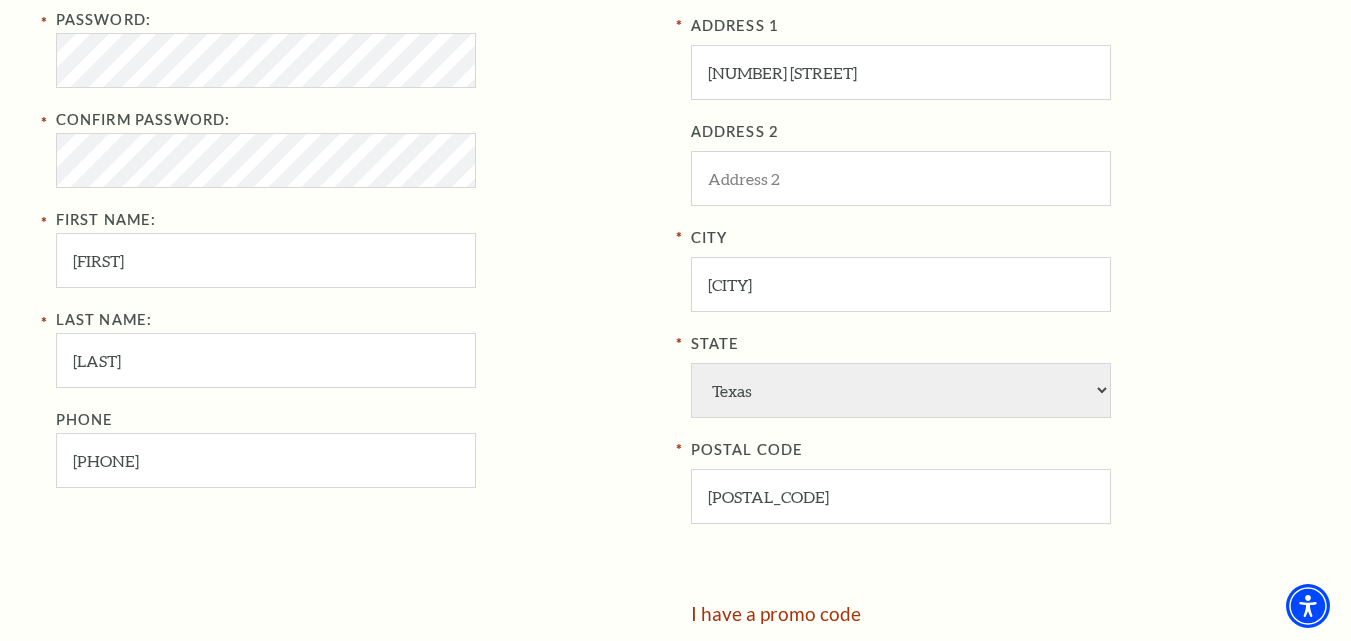 type on "702-777-7776" 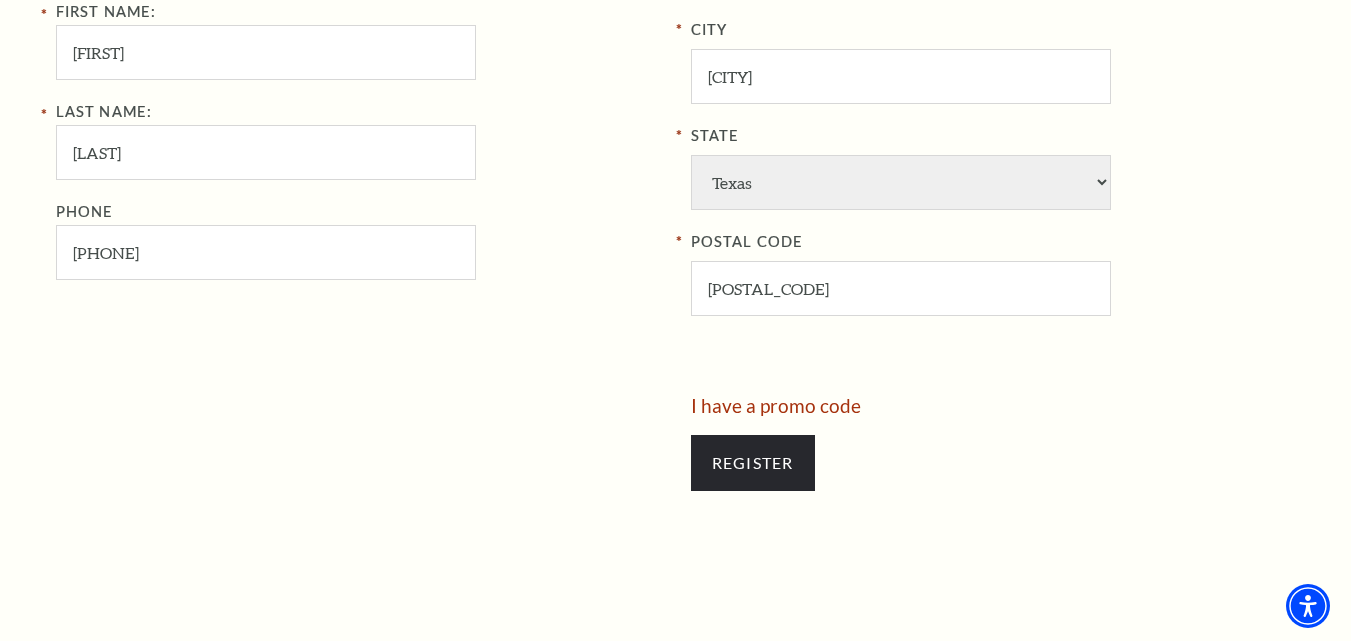 scroll, scrollTop: 1100, scrollLeft: 0, axis: vertical 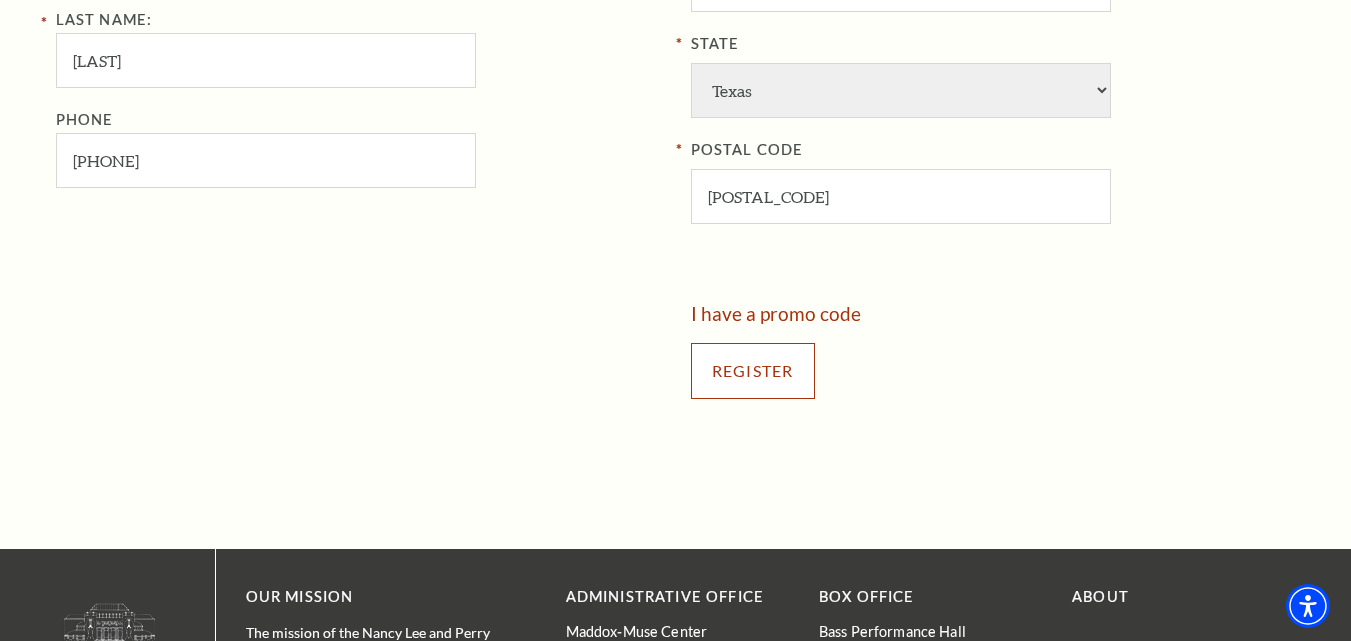 click on "Register" at bounding box center [753, 371] 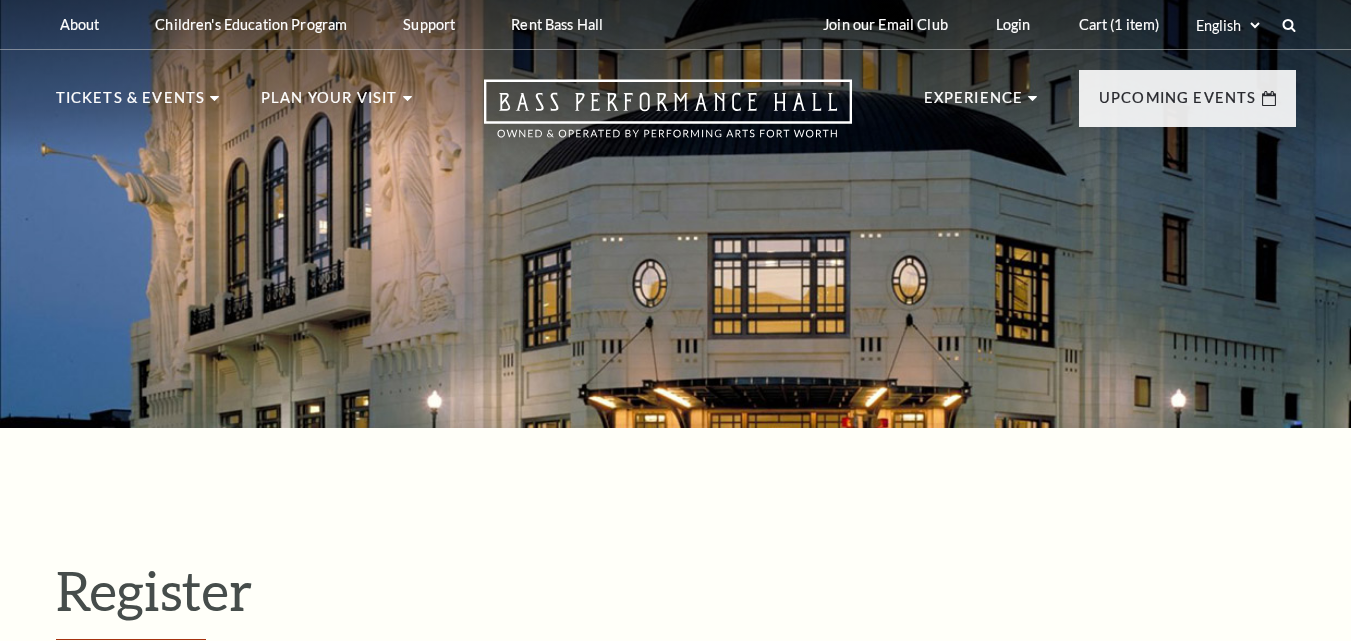 select on "1" 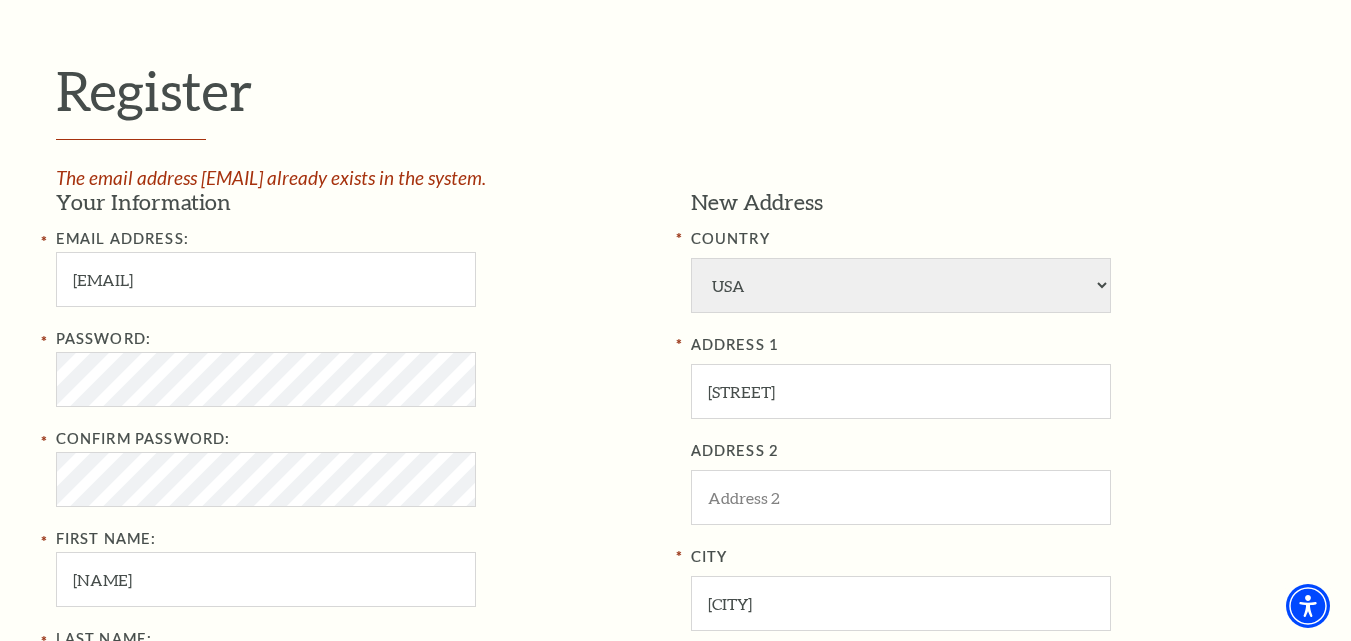 scroll, scrollTop: 600, scrollLeft: 0, axis: vertical 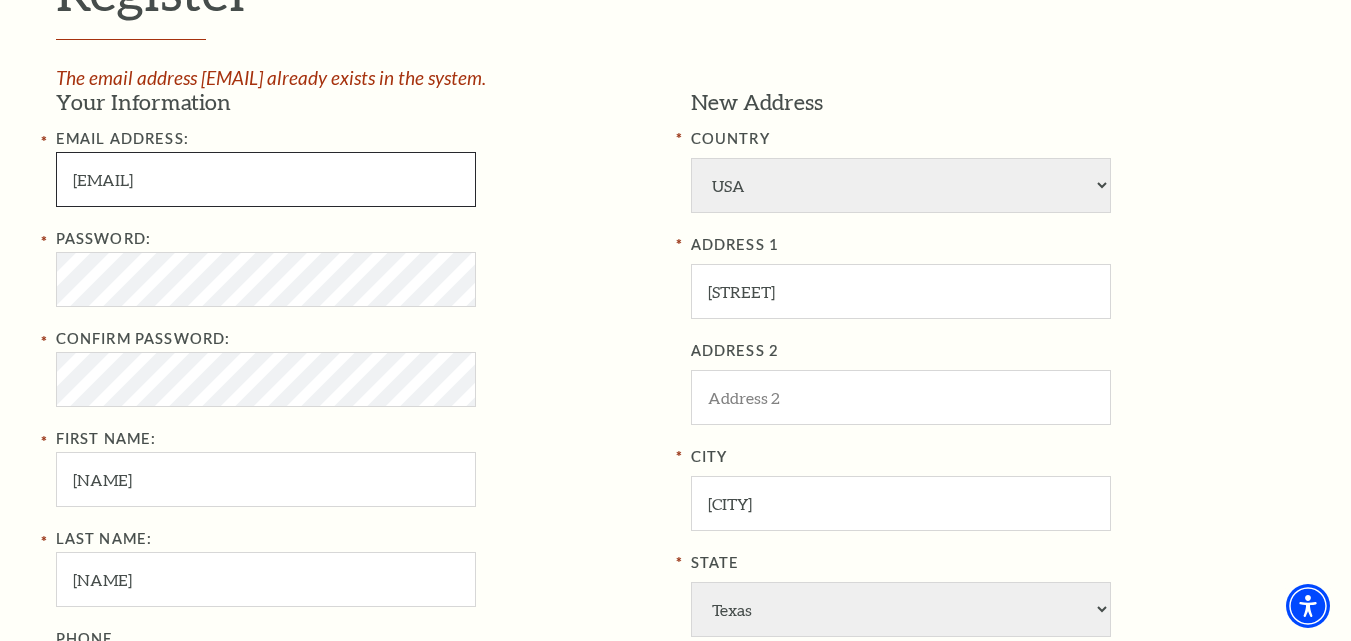 click on "[EMAIL]" at bounding box center (266, 179) 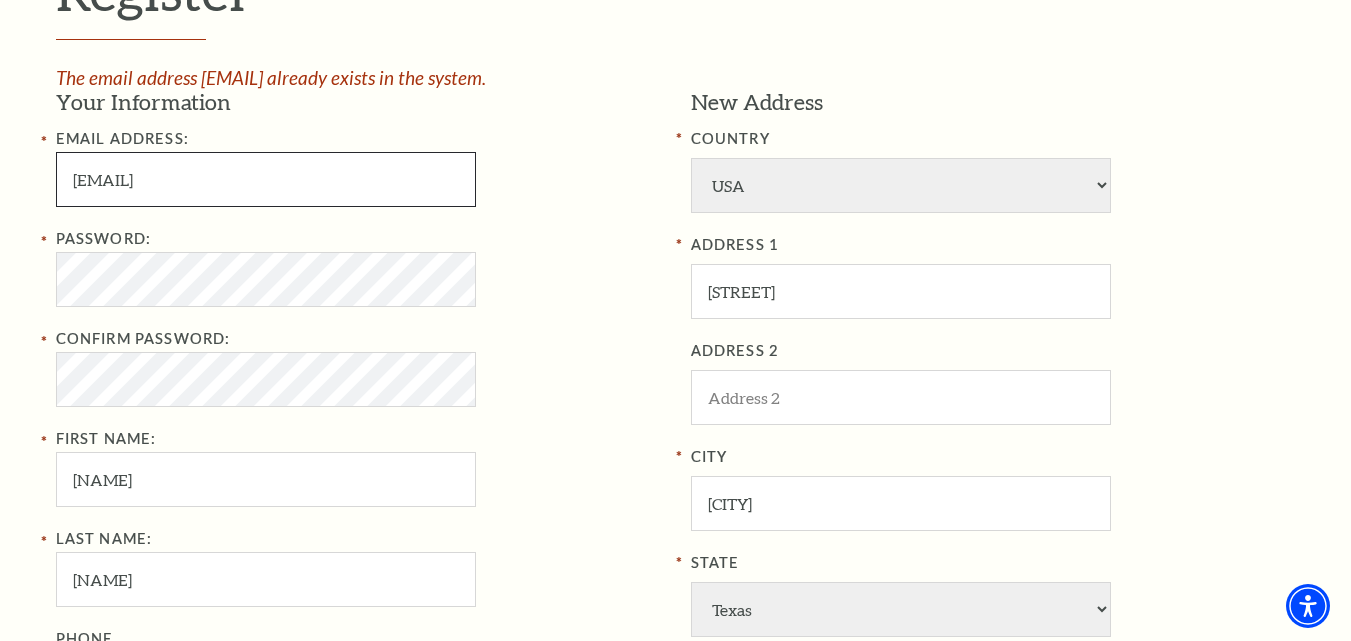 type on "[EMAIL]" 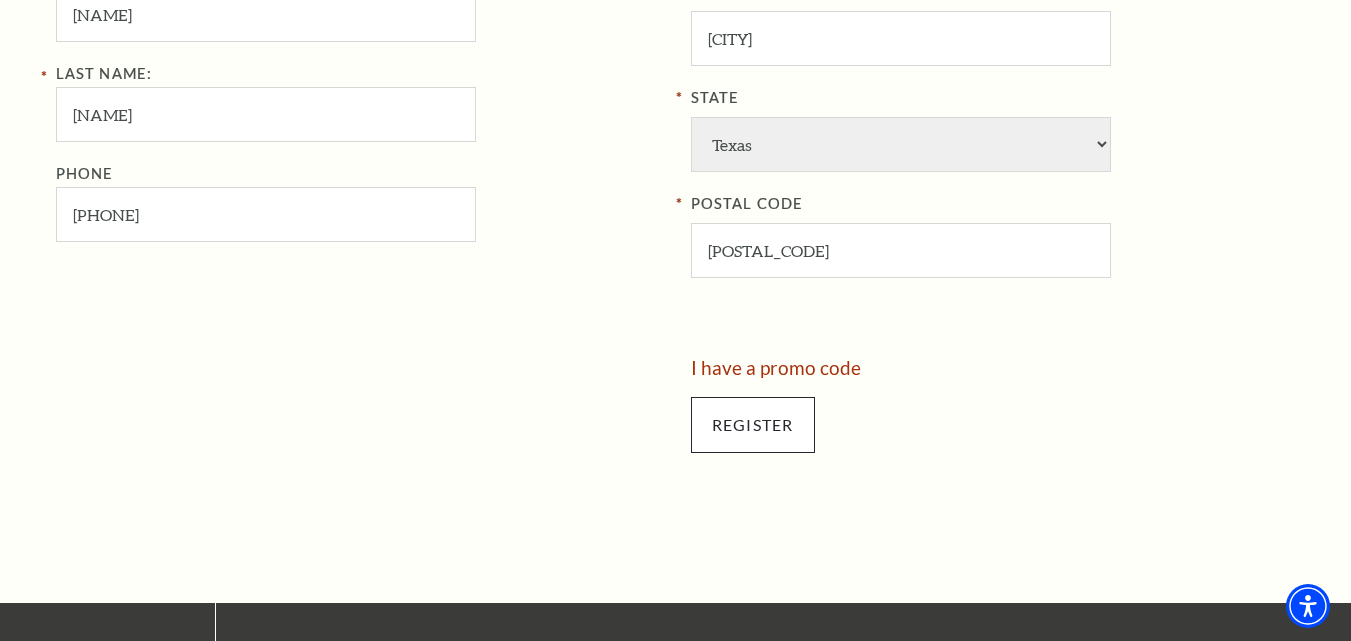 scroll, scrollTop: 1100, scrollLeft: 0, axis: vertical 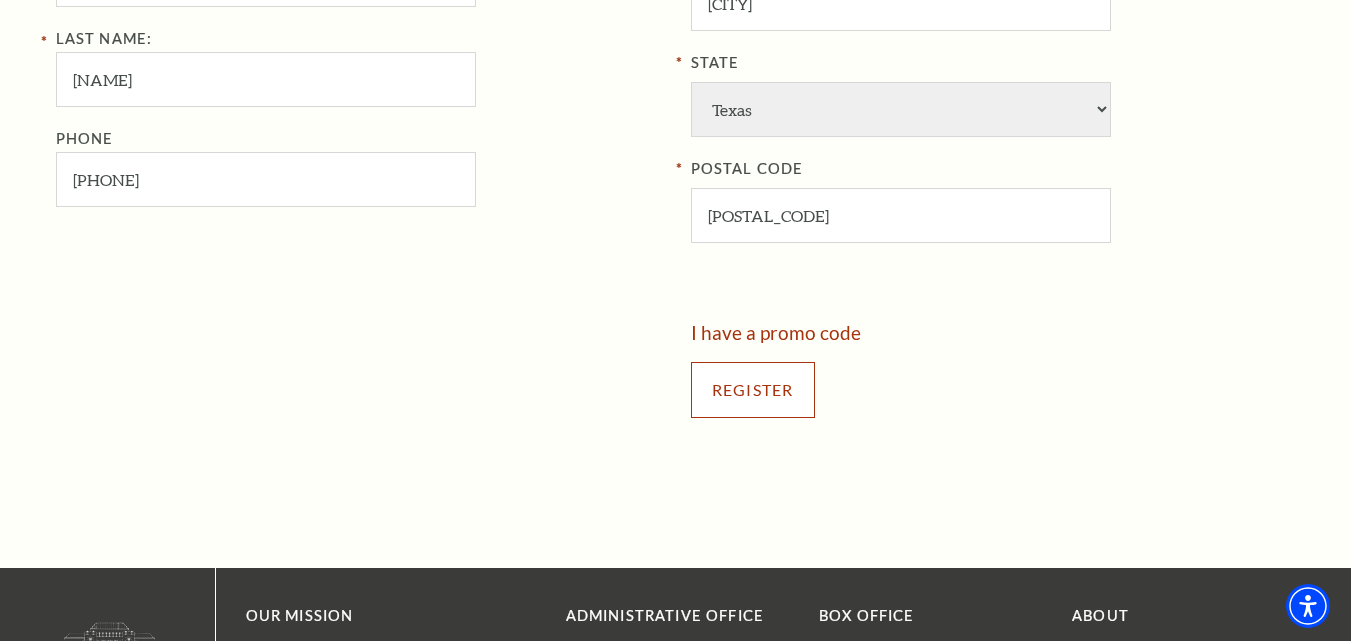 click on "Register" at bounding box center [753, 390] 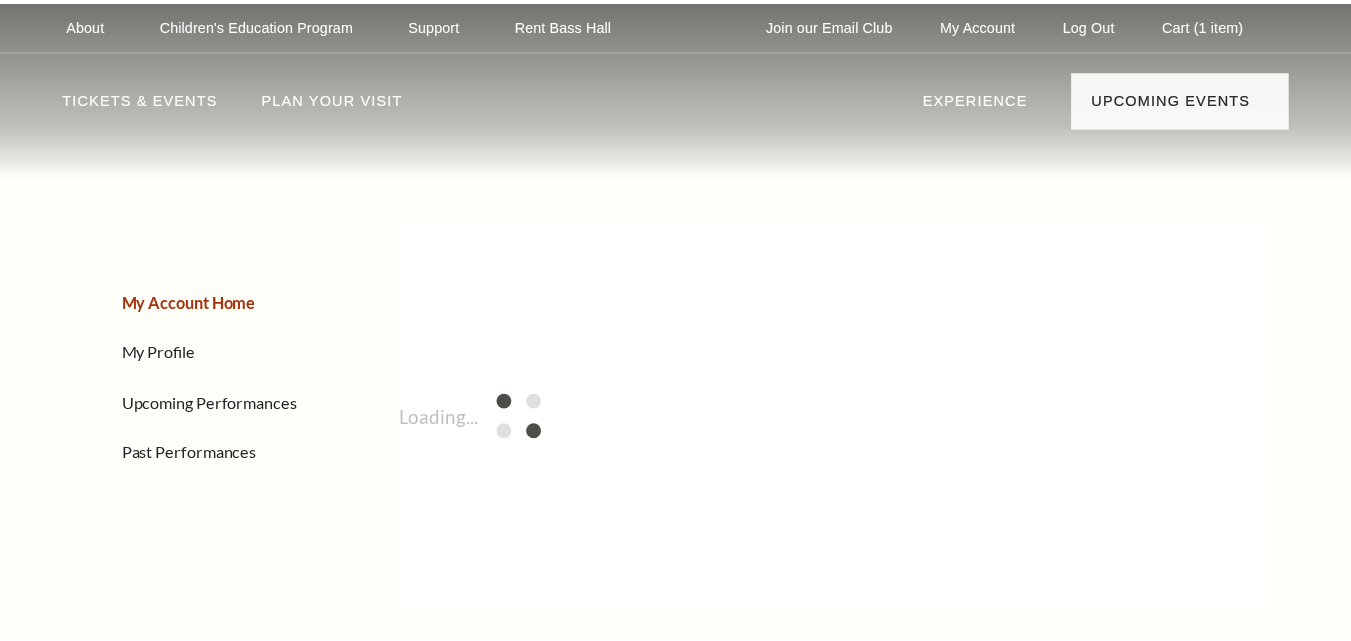 scroll, scrollTop: 0, scrollLeft: 0, axis: both 